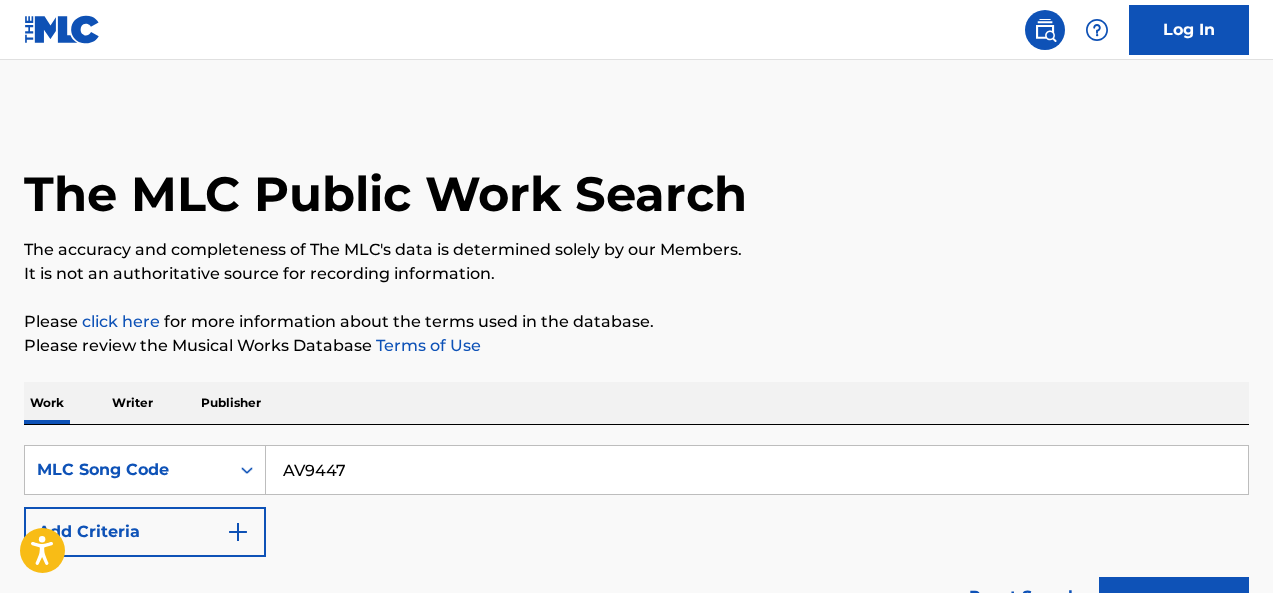 scroll, scrollTop: 380, scrollLeft: 0, axis: vertical 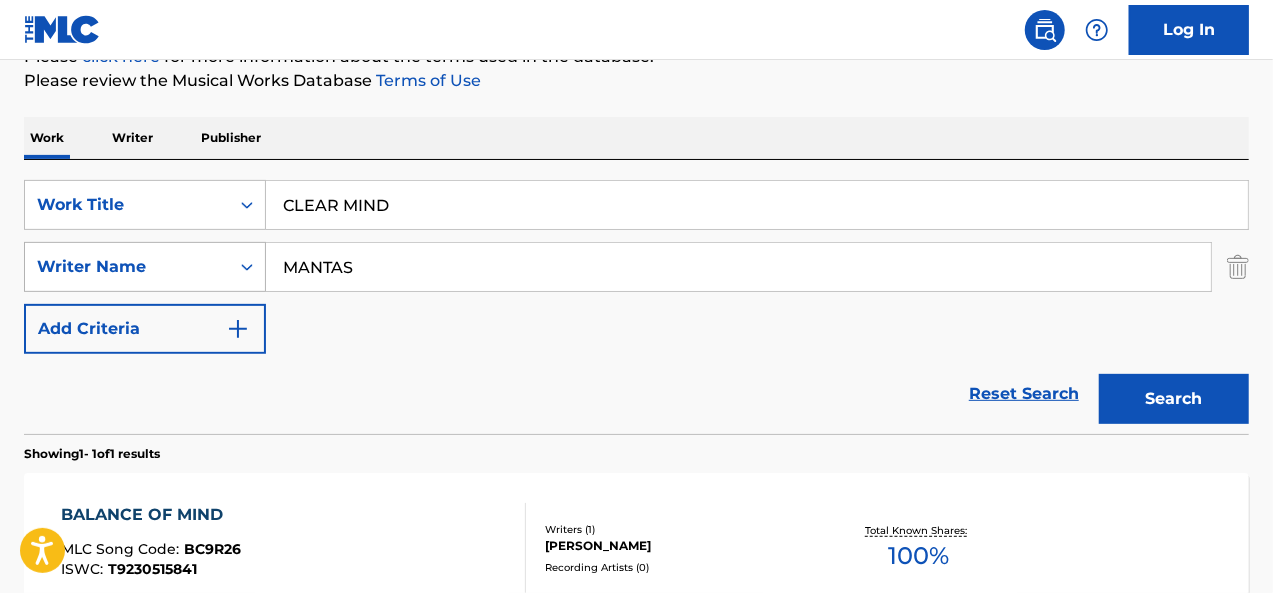 drag, startPoint x: 368, startPoint y: 253, endPoint x: 208, endPoint y: 264, distance: 160.37769 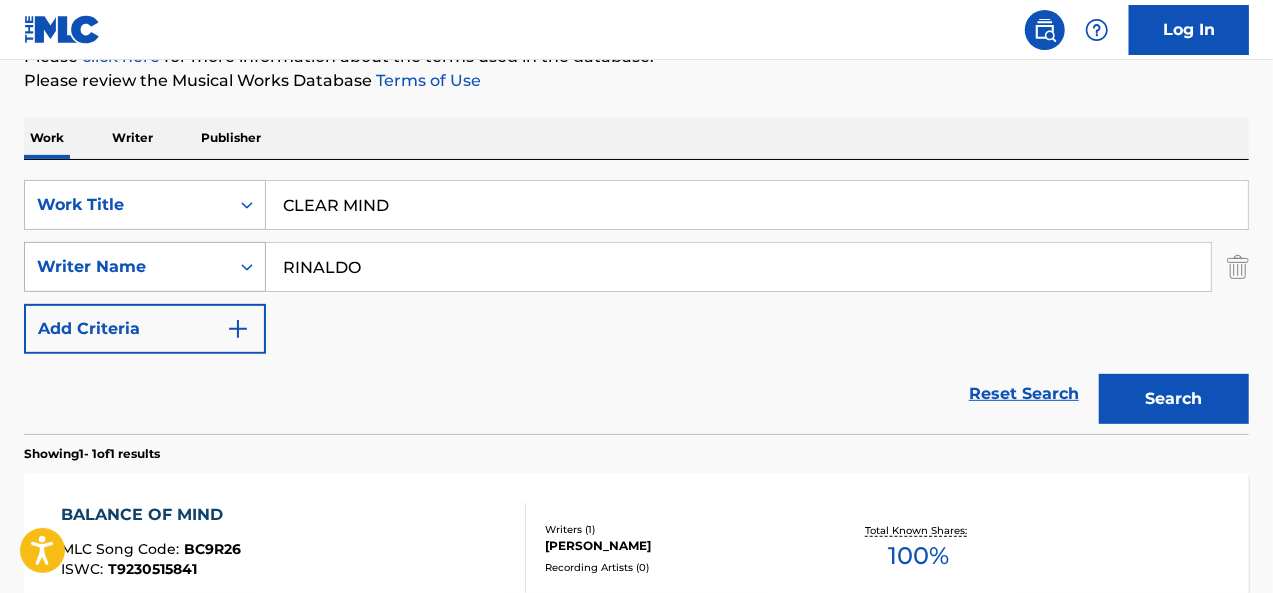 type on "RINALDO" 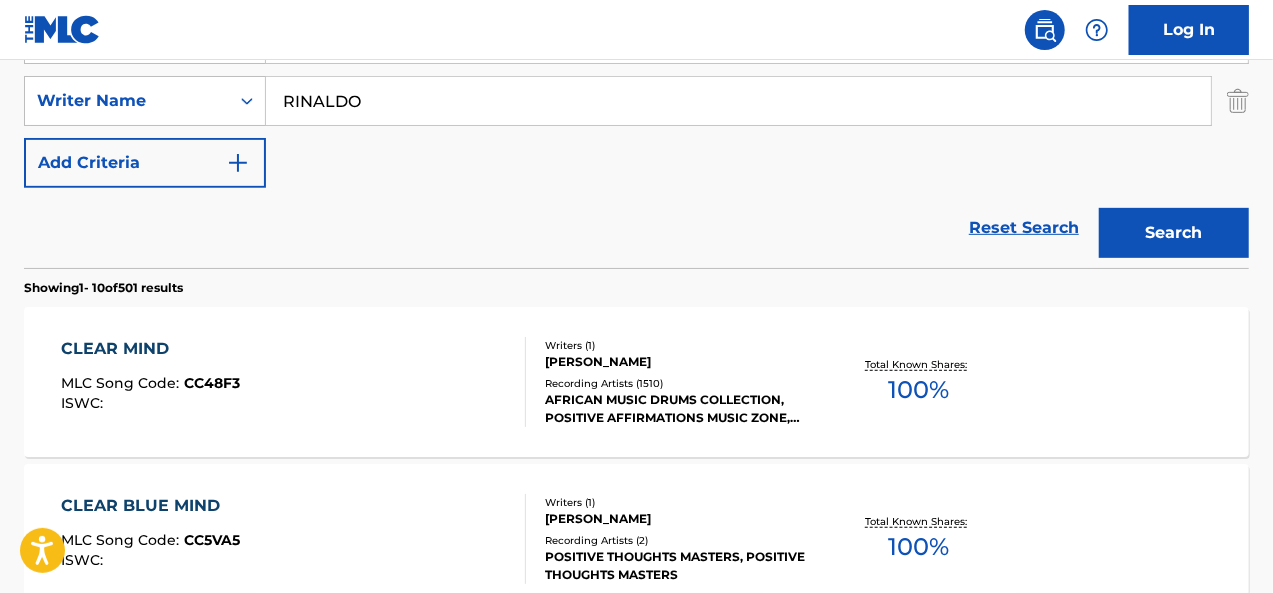 scroll, scrollTop: 439, scrollLeft: 0, axis: vertical 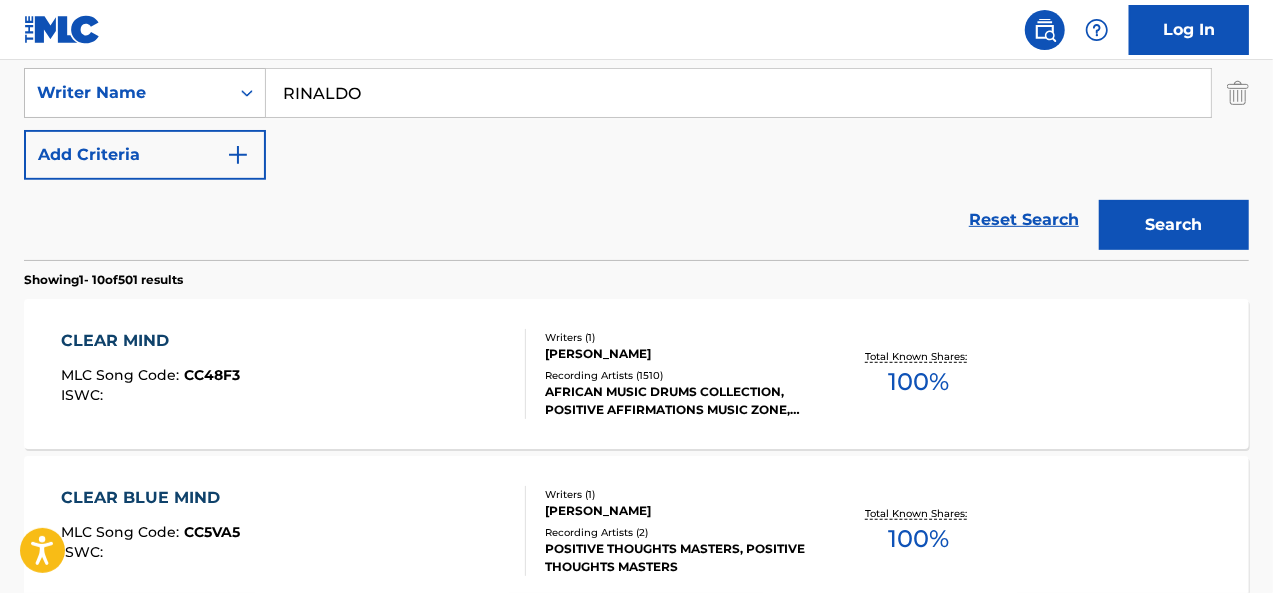 click on "CLEAR MIND MLC Song Code : CC48F3 ISWC :" at bounding box center (294, 374) 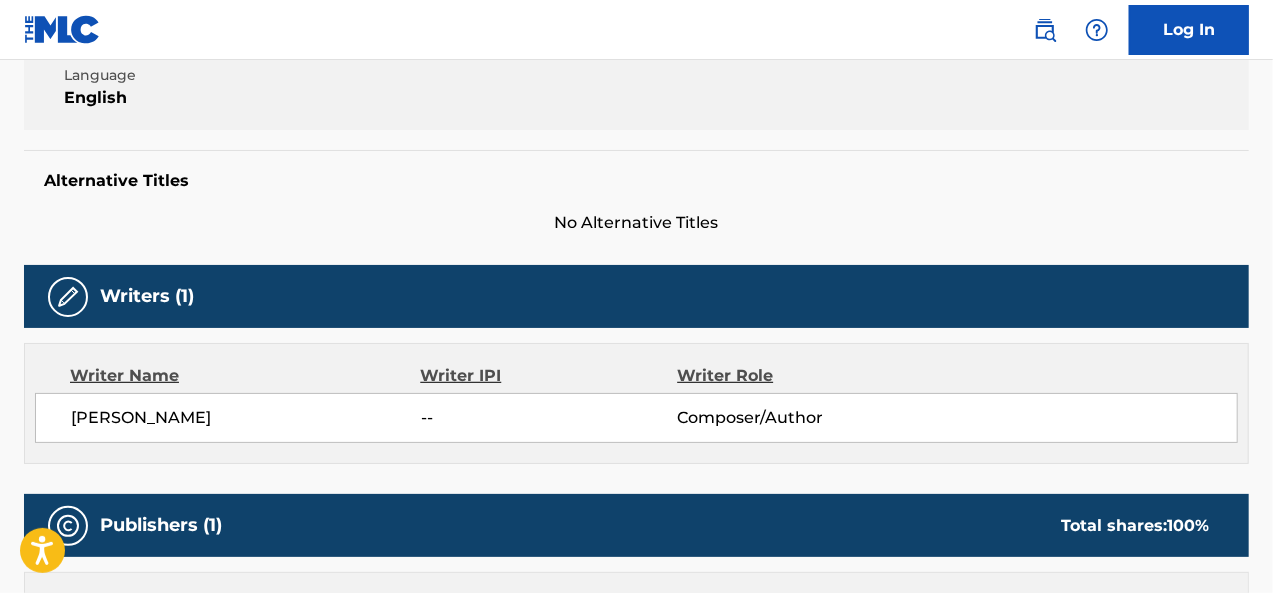 scroll, scrollTop: 0, scrollLeft: 0, axis: both 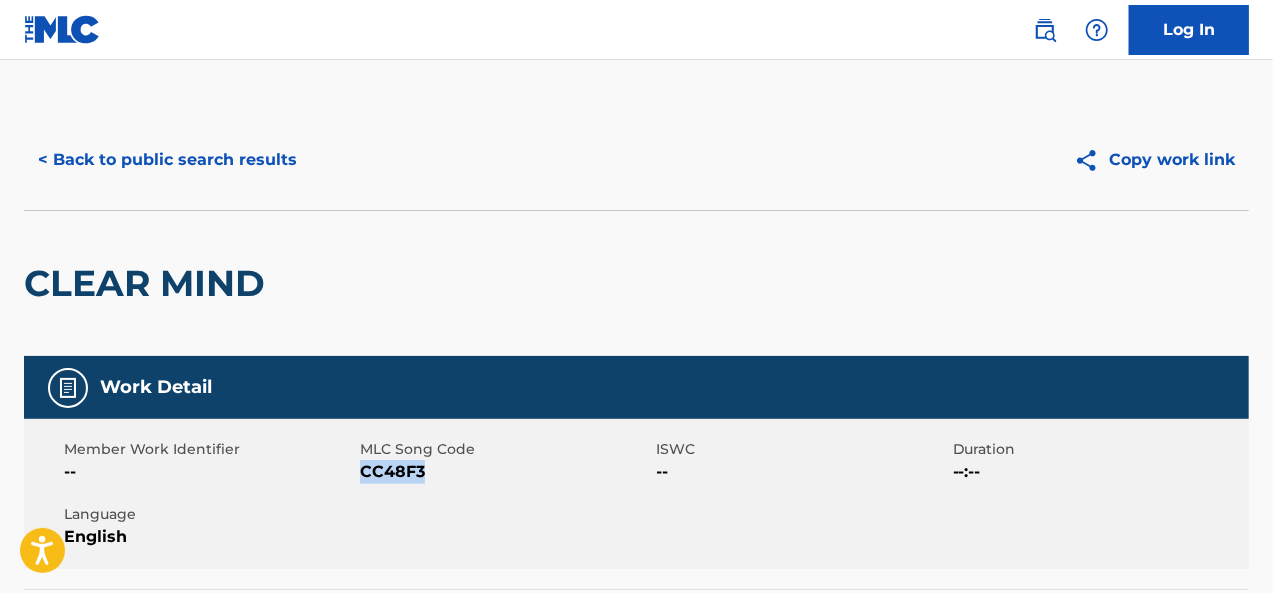 drag, startPoint x: 430, startPoint y: 473, endPoint x: 363, endPoint y: 472, distance: 67.00746 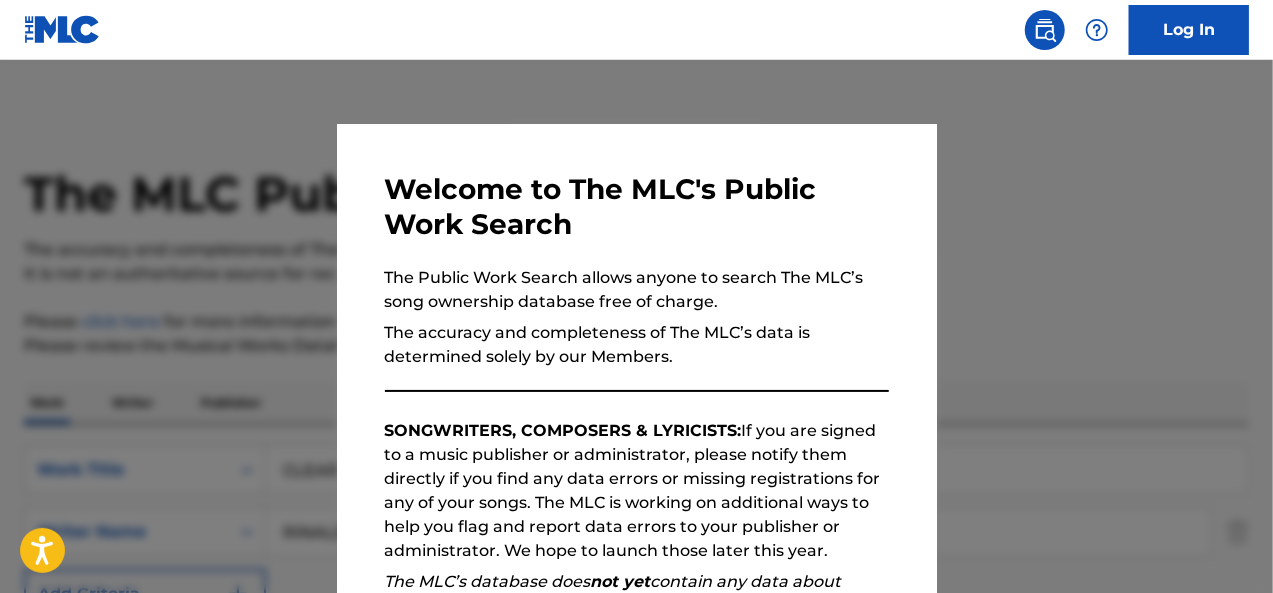 scroll, scrollTop: 439, scrollLeft: 0, axis: vertical 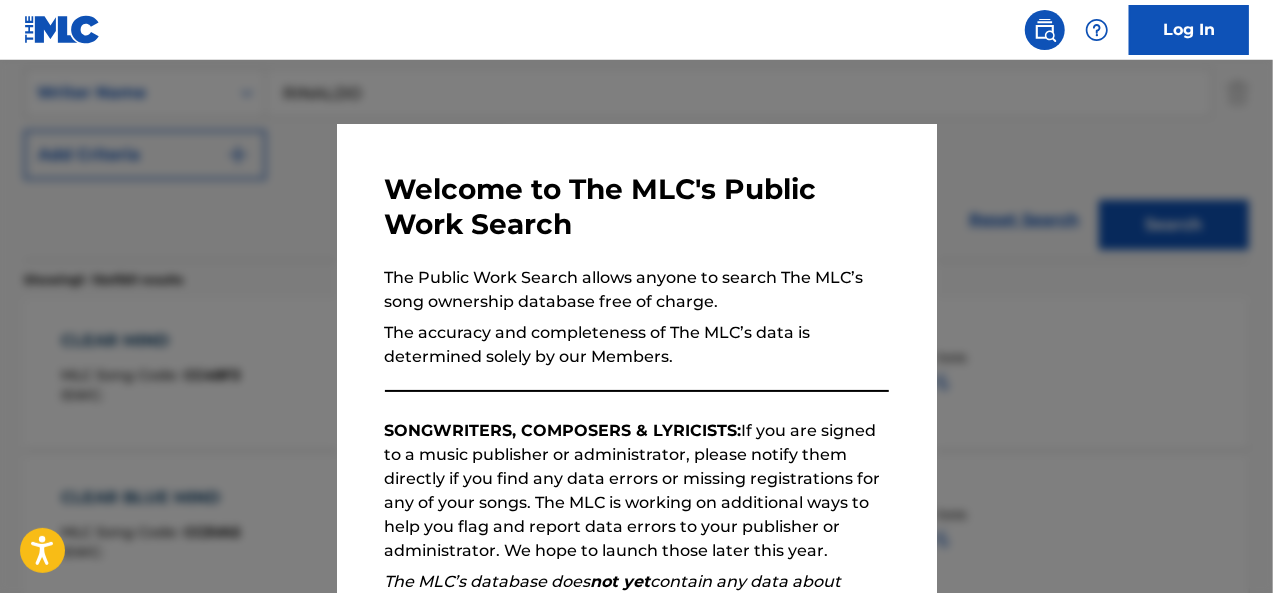 click at bounding box center (636, 356) 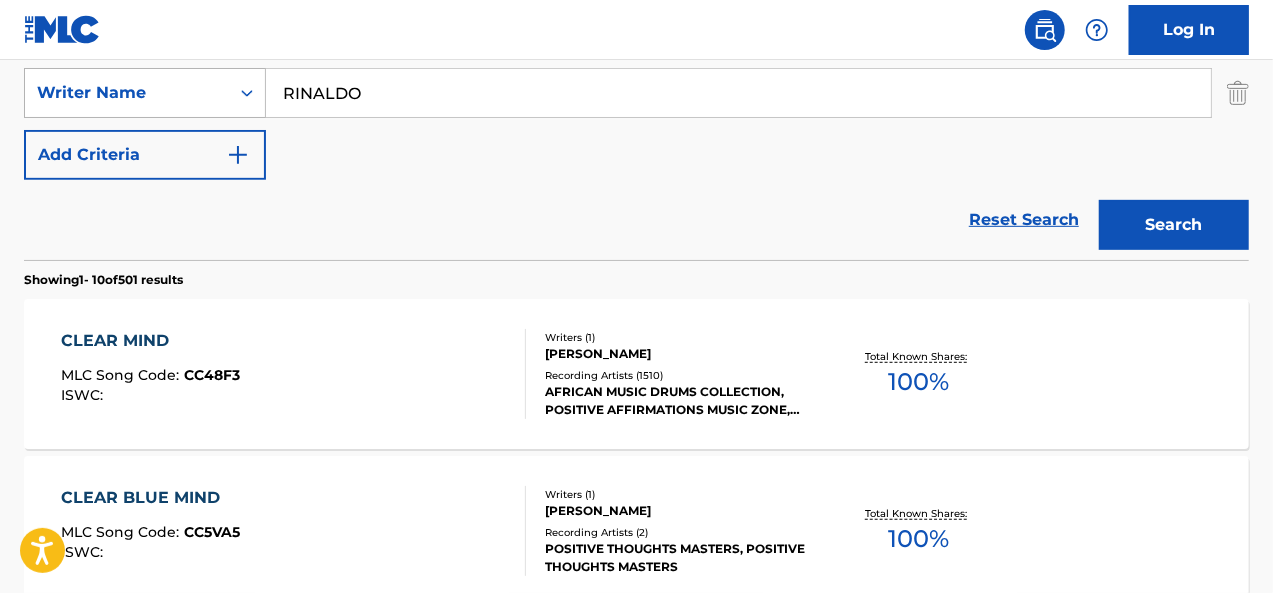 drag, startPoint x: 394, startPoint y: 101, endPoint x: 197, endPoint y: 85, distance: 197.64868 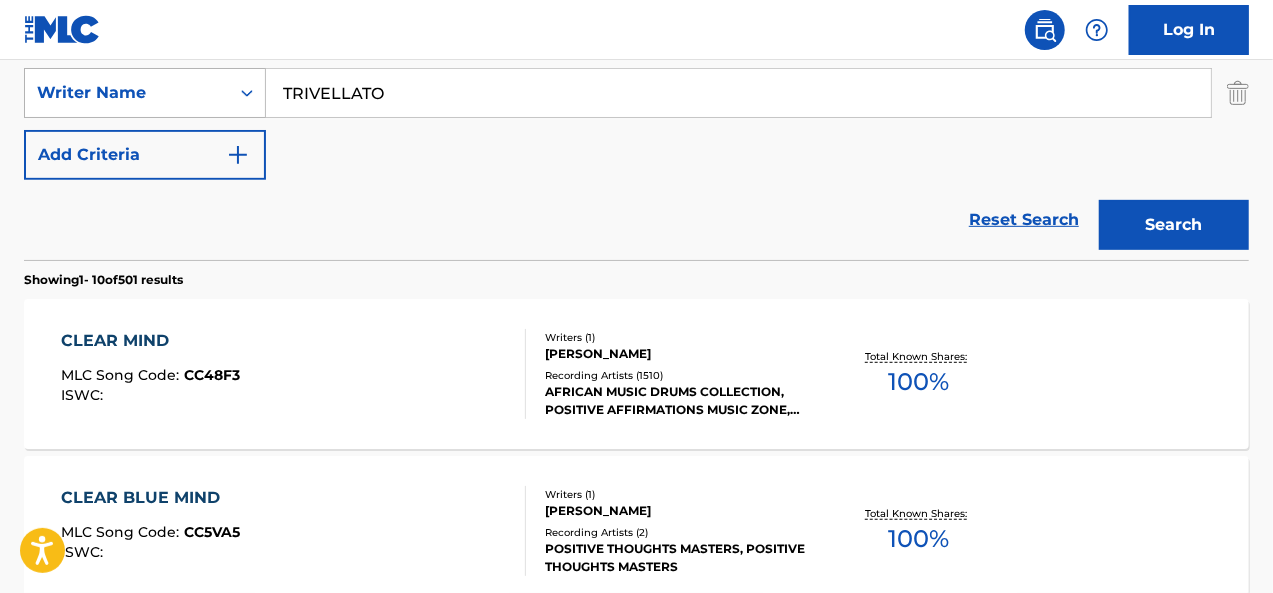 type on "TRIVELLATO" 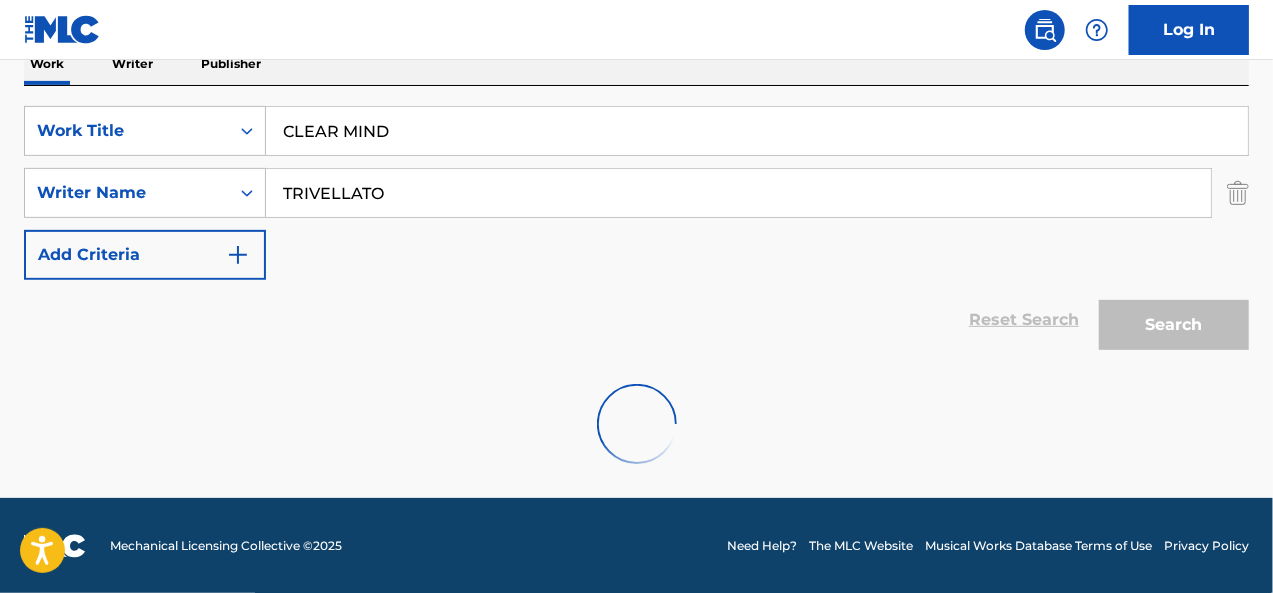 scroll, scrollTop: 439, scrollLeft: 0, axis: vertical 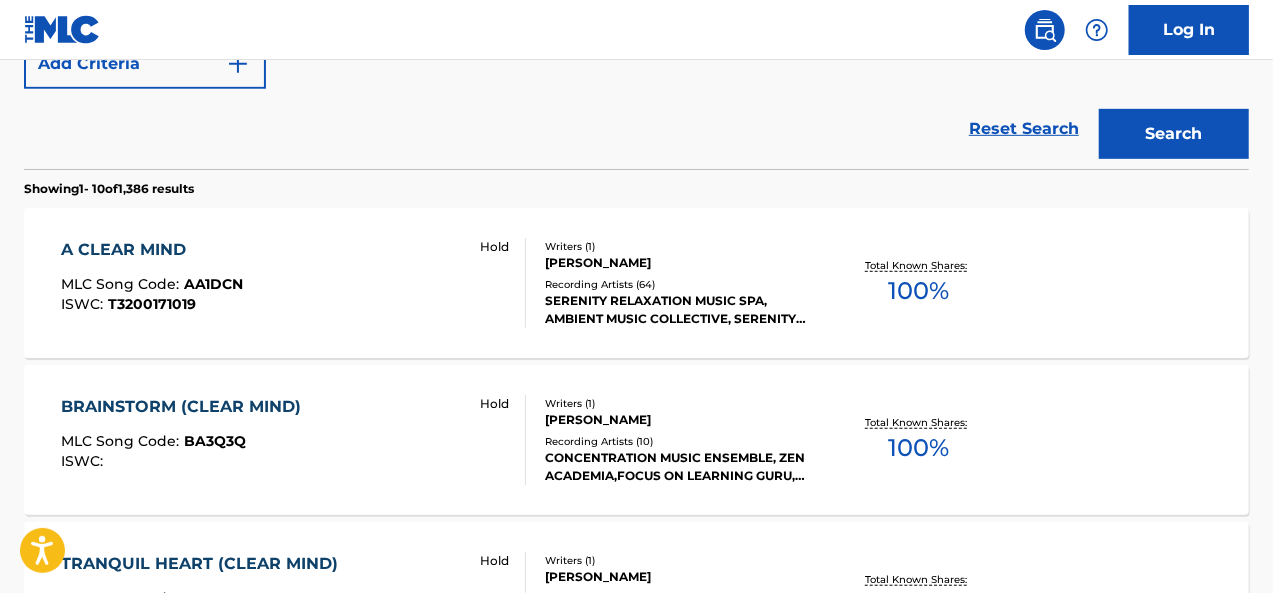 click on "A CLEAR MIND MLC Song Code : AA1DCN ISWC : T3200171019   Hold" at bounding box center [294, 283] 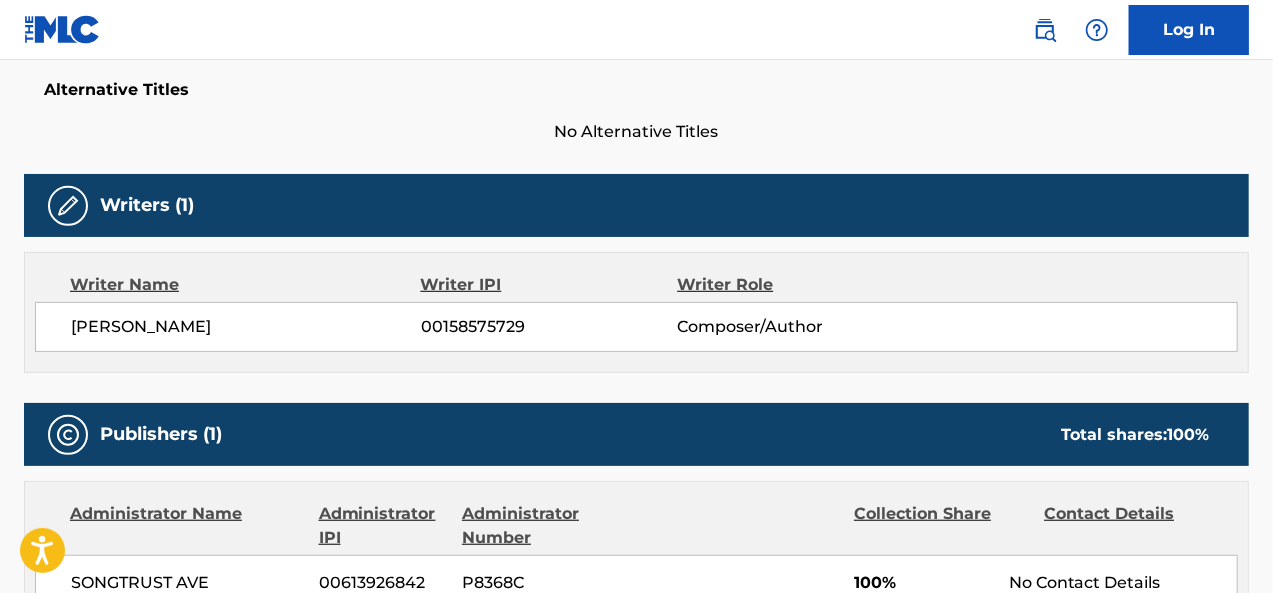 scroll, scrollTop: 0, scrollLeft: 0, axis: both 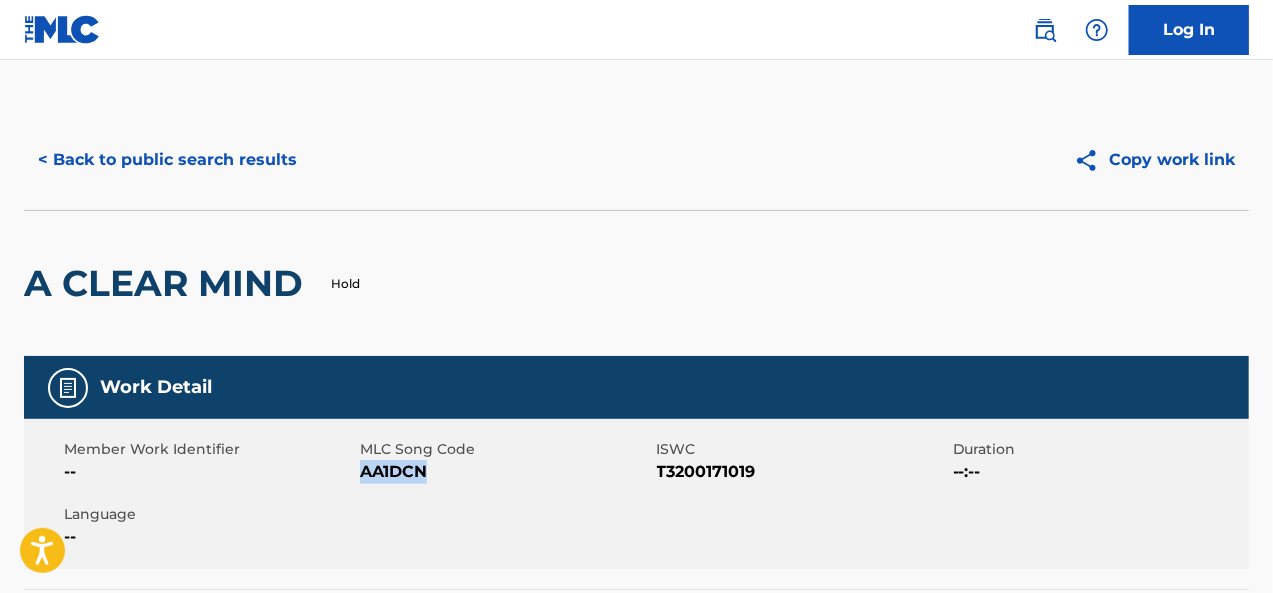 drag, startPoint x: 438, startPoint y: 470, endPoint x: 361, endPoint y: 476, distance: 77.23341 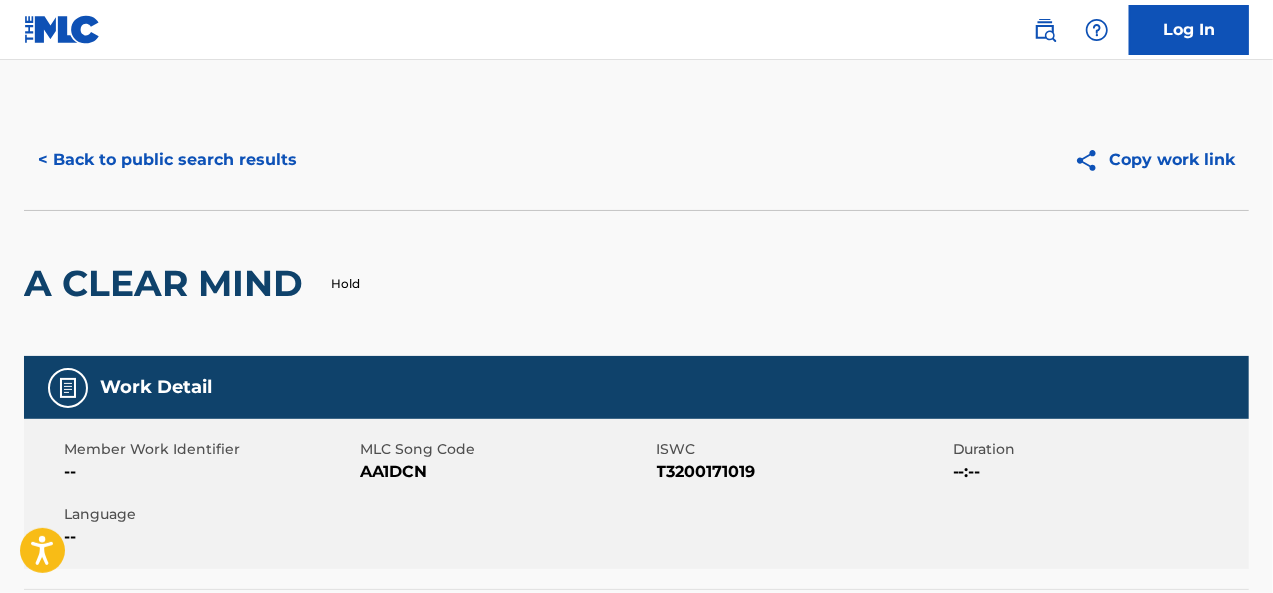 click on "A CLEAR MIND       Hold" at bounding box center (636, 283) 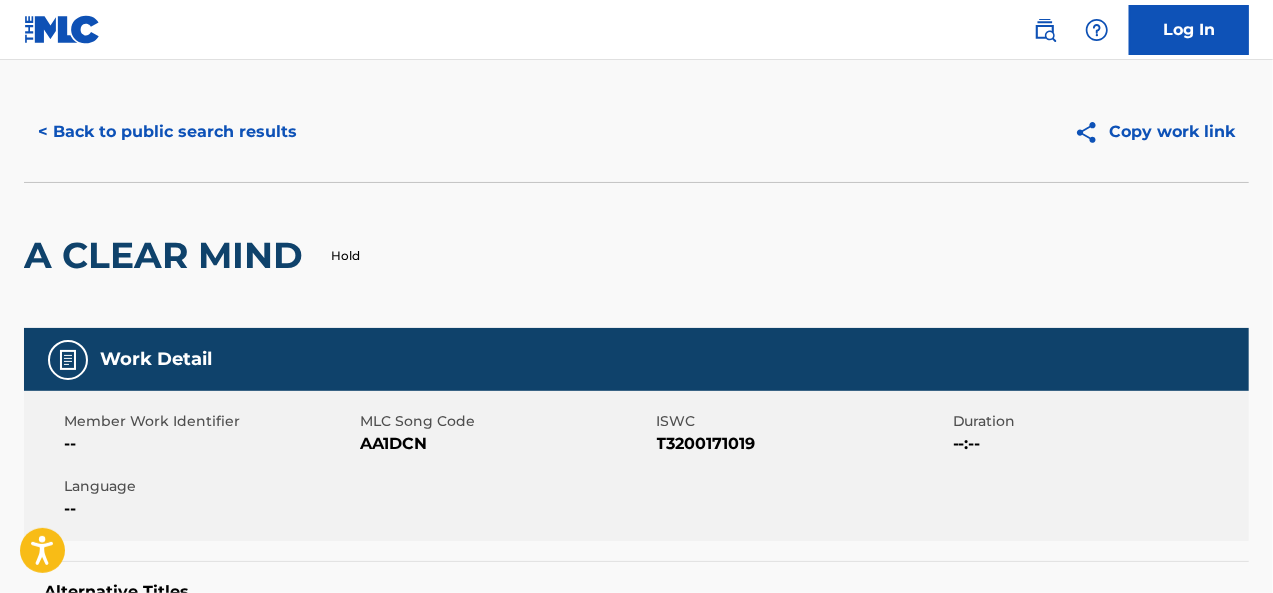 scroll, scrollTop: 0, scrollLeft: 0, axis: both 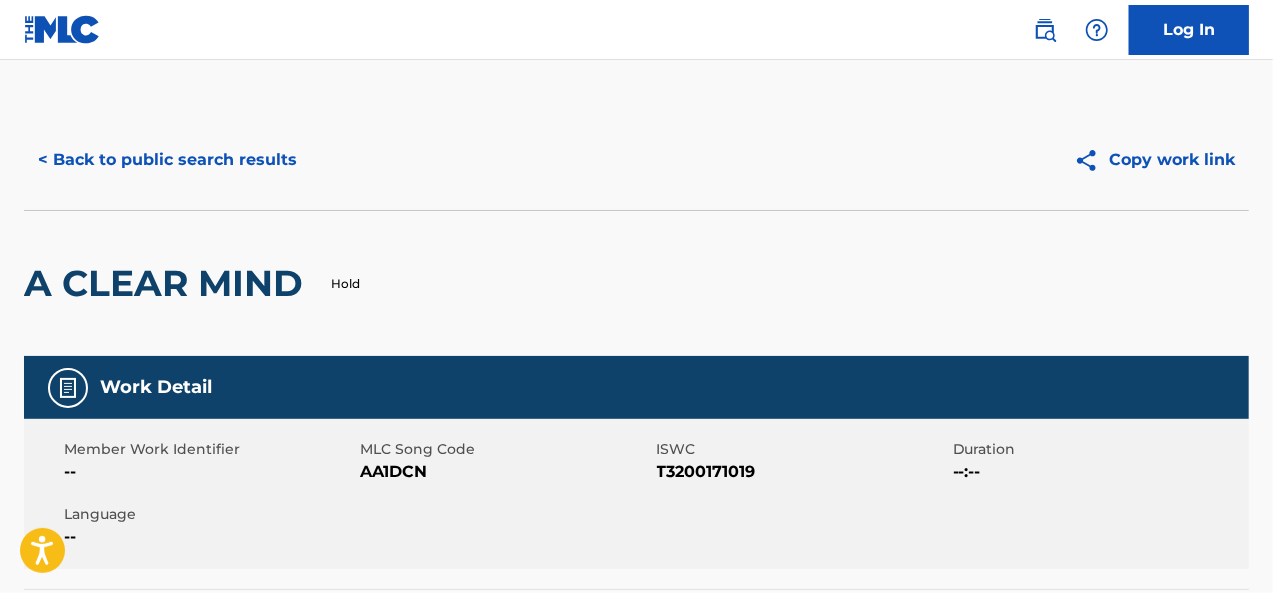 click on "< Back to public search results" at bounding box center (167, 160) 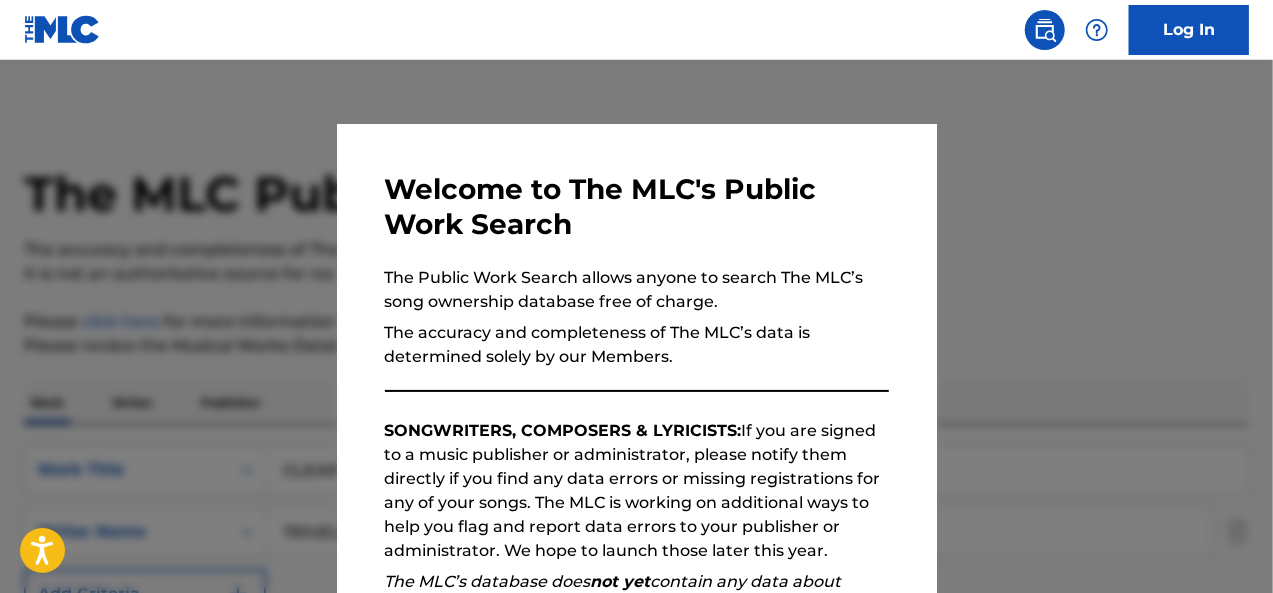 scroll, scrollTop: 644, scrollLeft: 0, axis: vertical 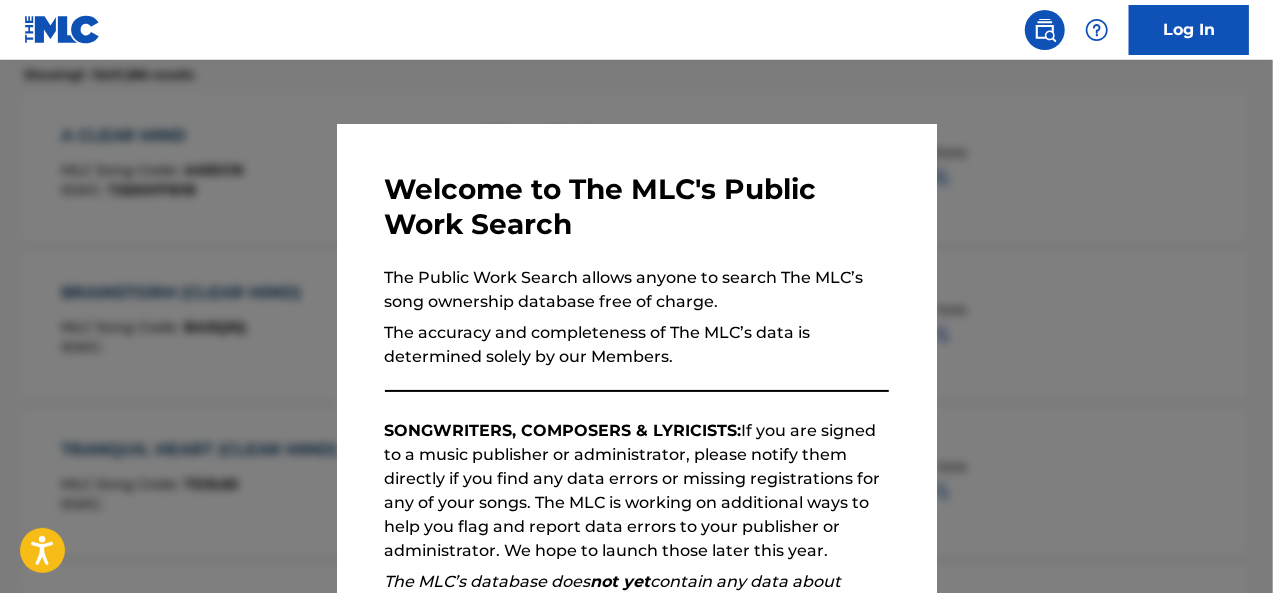 click at bounding box center (636, 356) 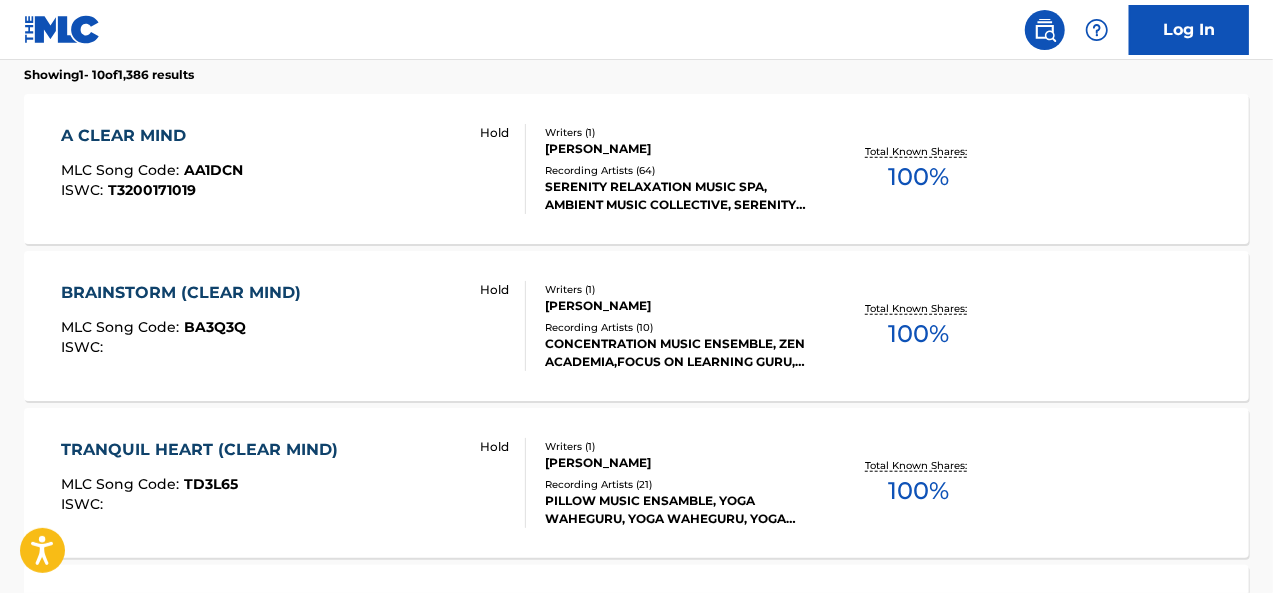 scroll, scrollTop: 354, scrollLeft: 0, axis: vertical 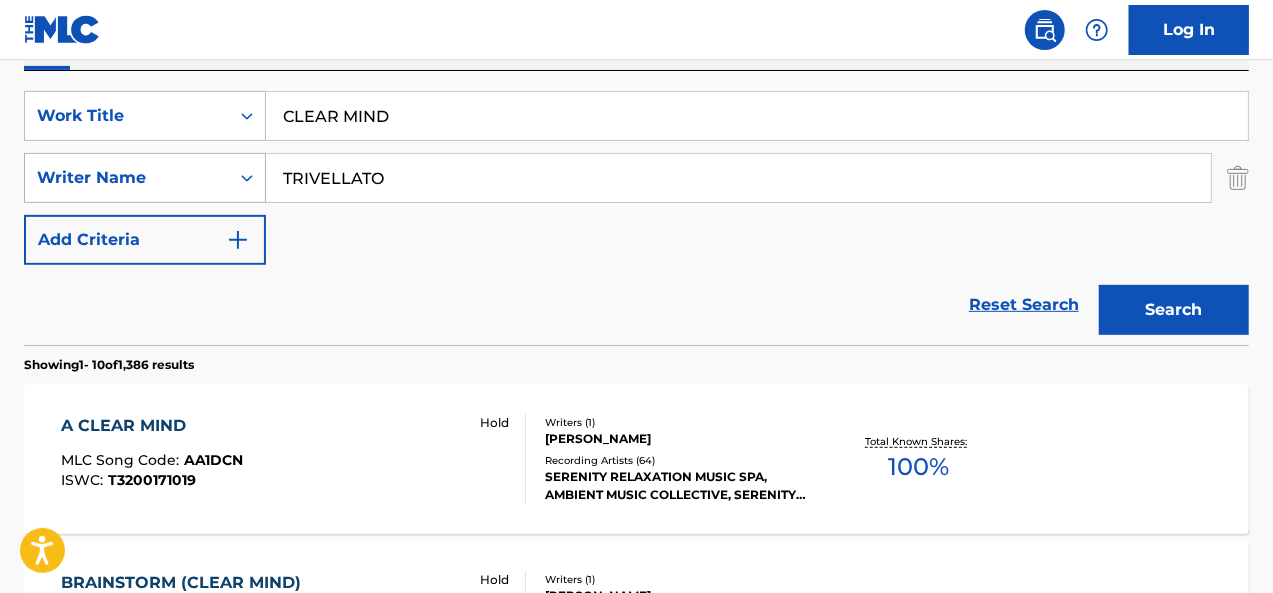 drag, startPoint x: 412, startPoint y: 185, endPoint x: 182, endPoint y: 179, distance: 230.07825 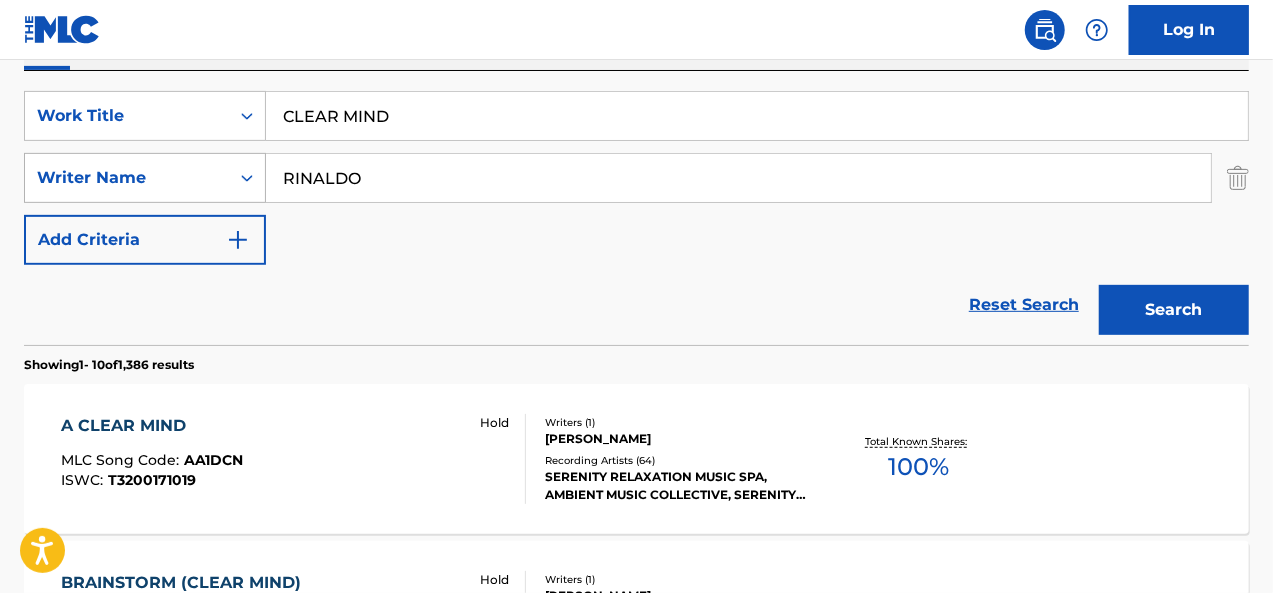 type on "RINALDO" 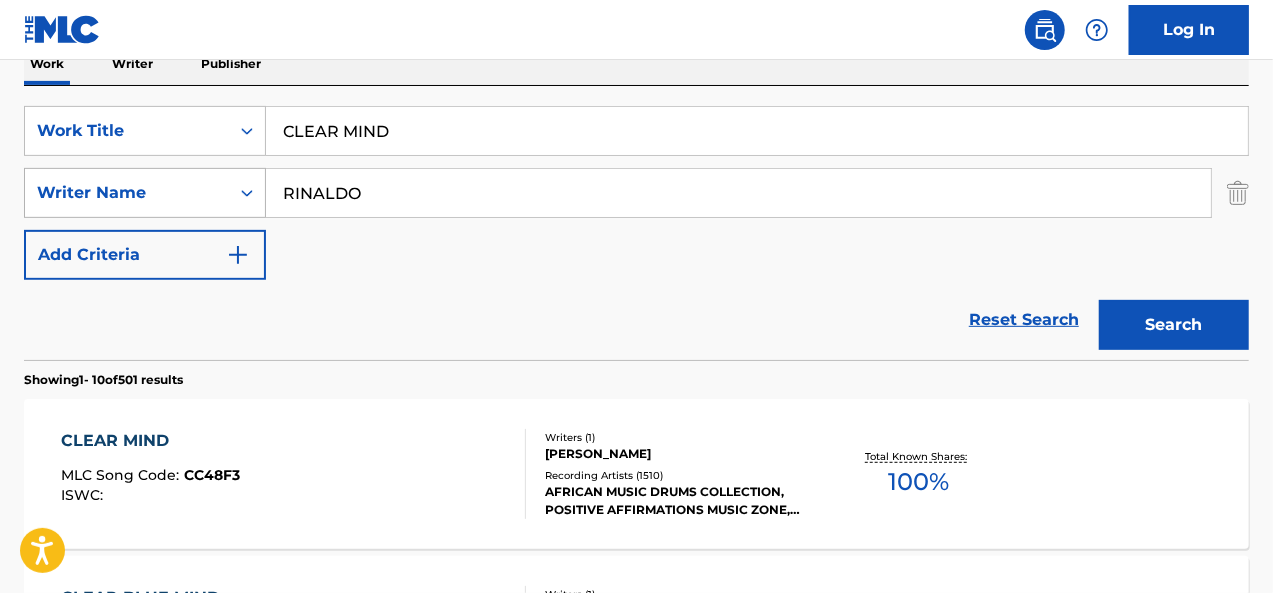 scroll, scrollTop: 354, scrollLeft: 0, axis: vertical 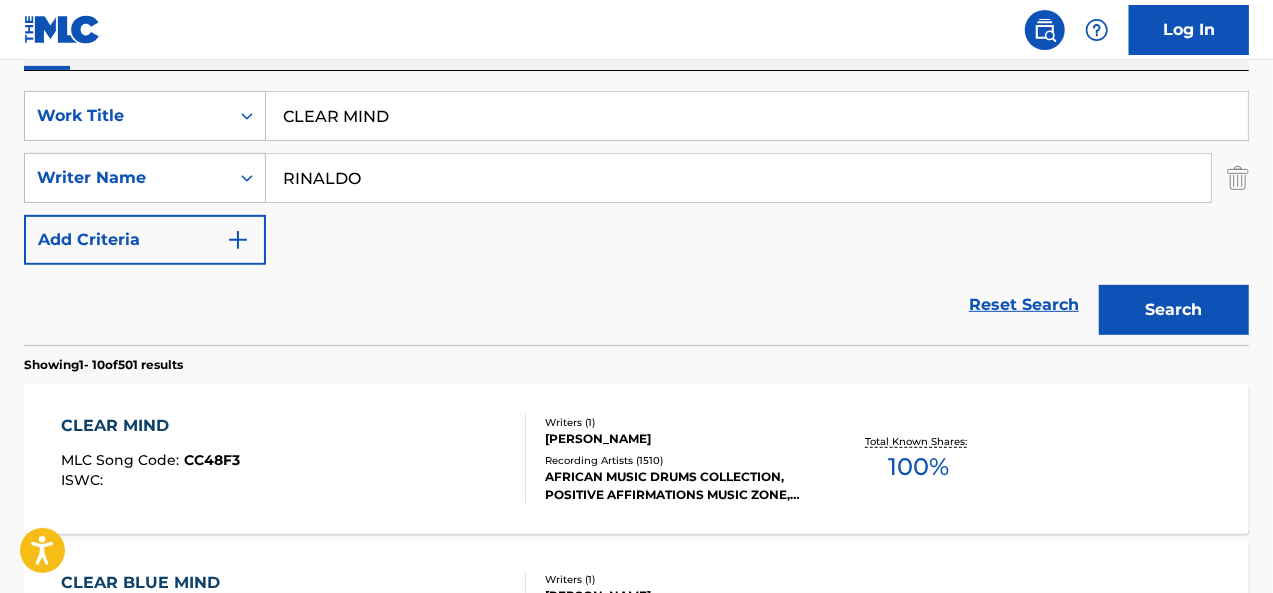 click on "CLEAR MIND MLC Song Code : CC48F3 ISWC :" at bounding box center (294, 459) 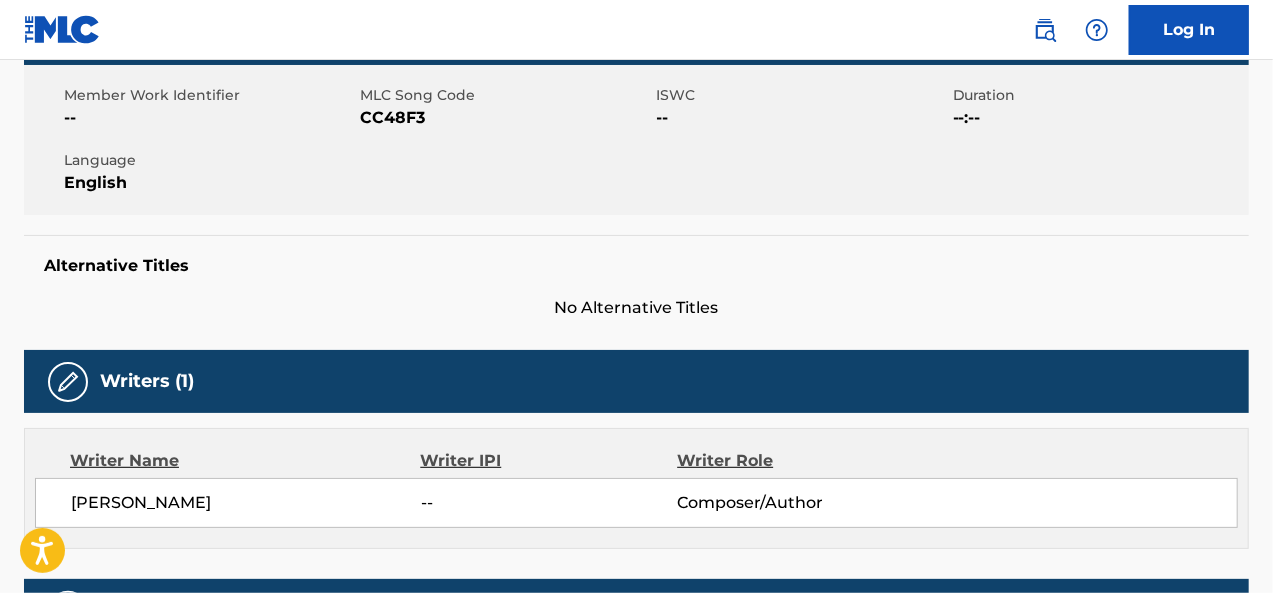 scroll, scrollTop: 0, scrollLeft: 0, axis: both 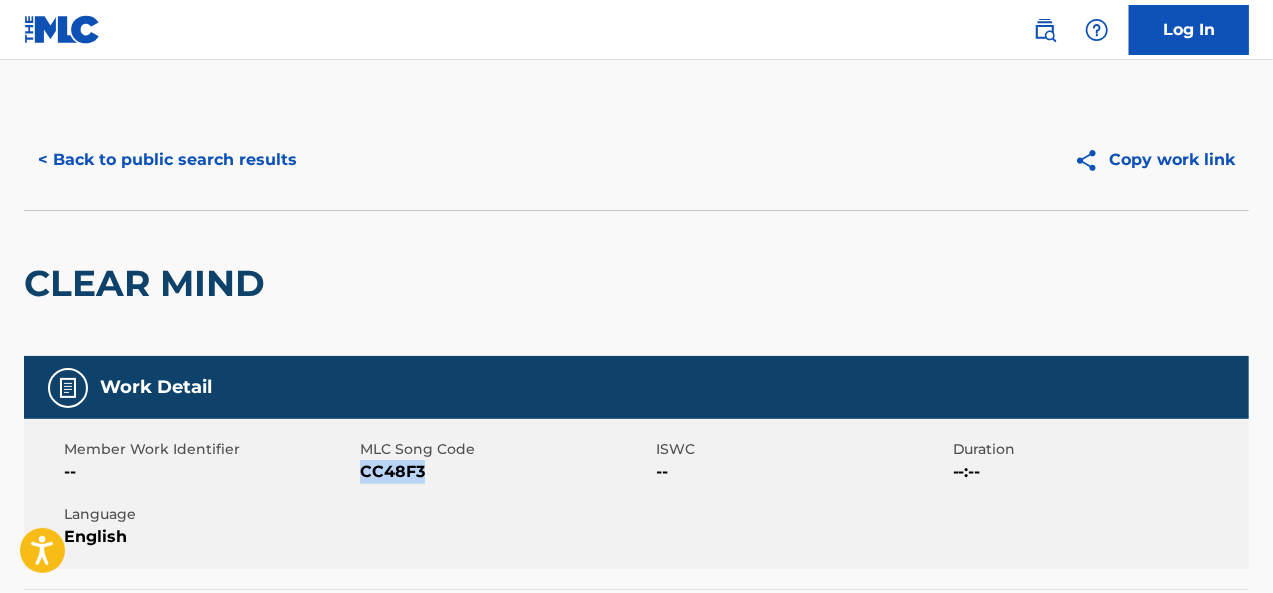 drag, startPoint x: 444, startPoint y: 476, endPoint x: 364, endPoint y: 483, distance: 80.305664 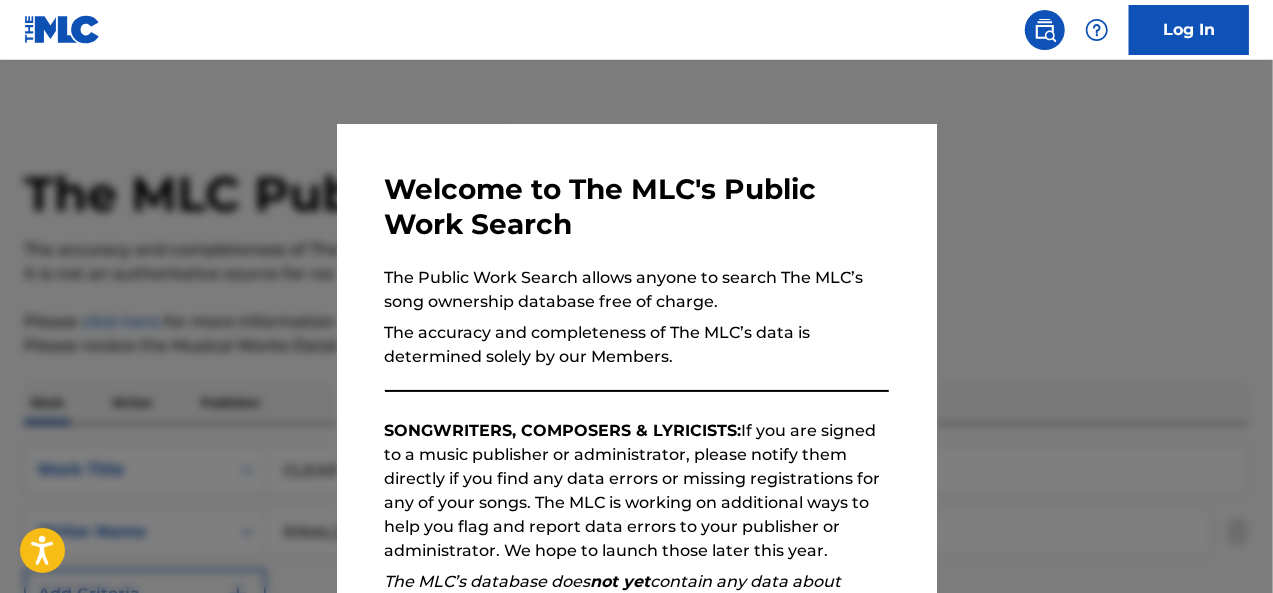 scroll, scrollTop: 354, scrollLeft: 0, axis: vertical 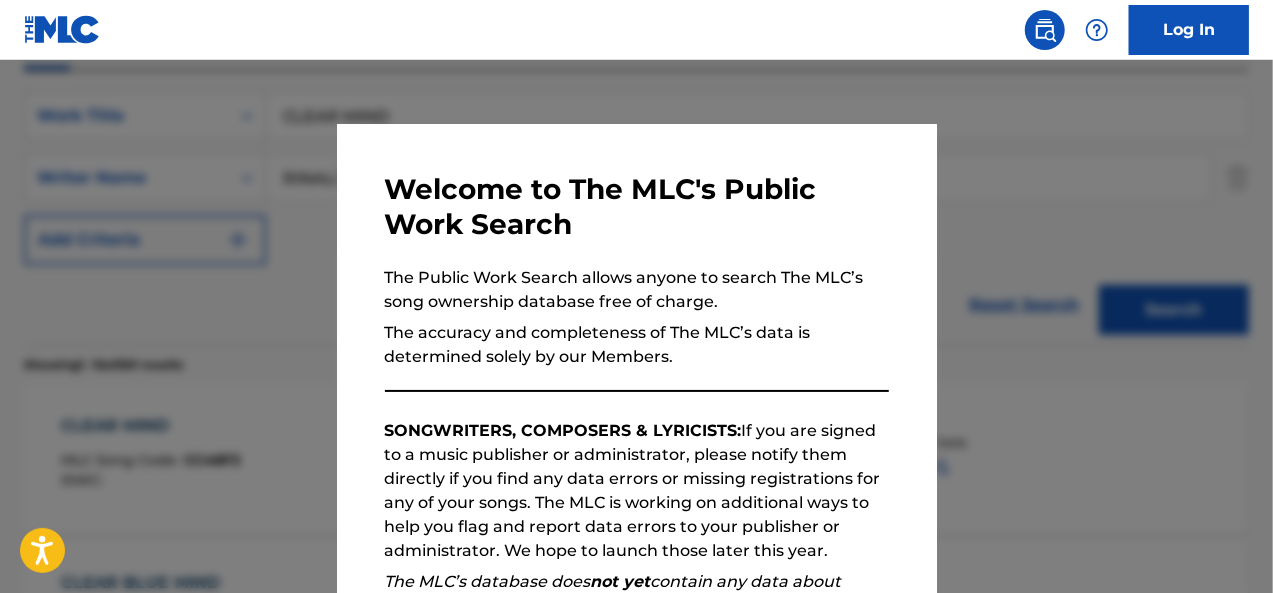 click at bounding box center [636, 356] 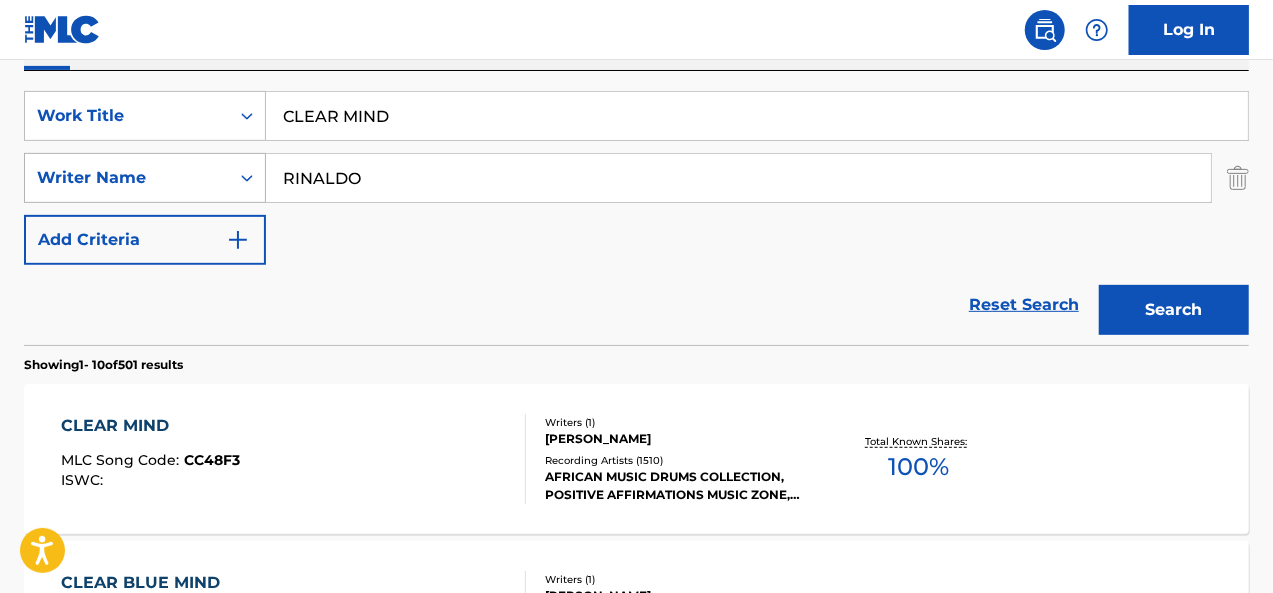 drag, startPoint x: 437, startPoint y: 181, endPoint x: 106, endPoint y: 157, distance: 331.86896 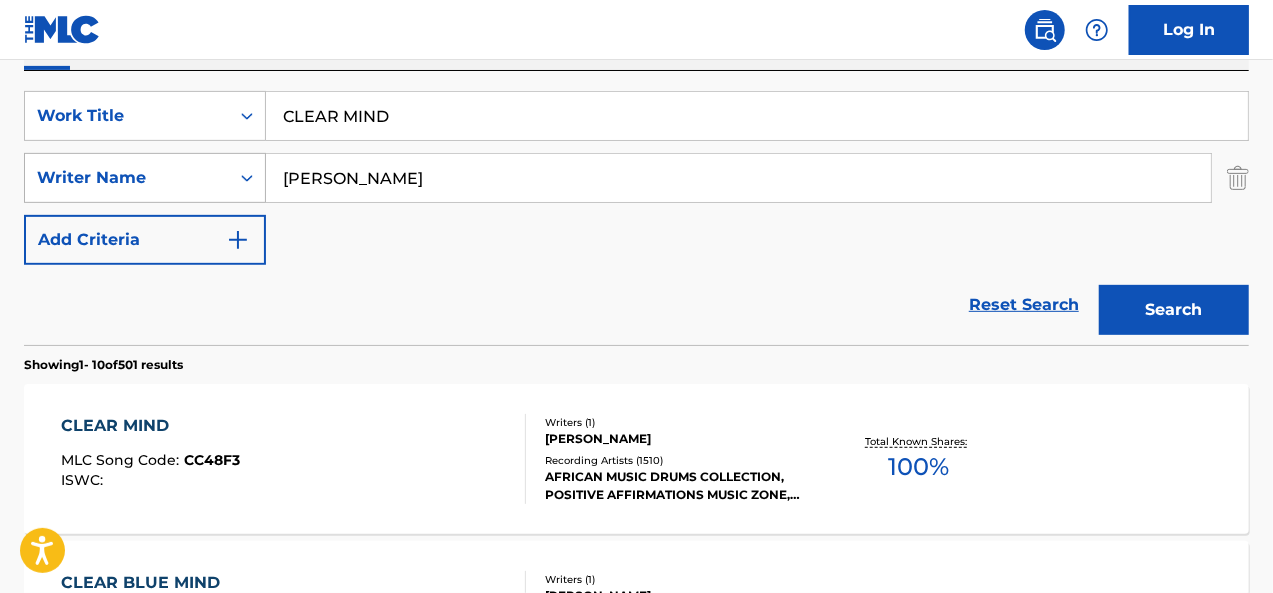 type on "MULLAN" 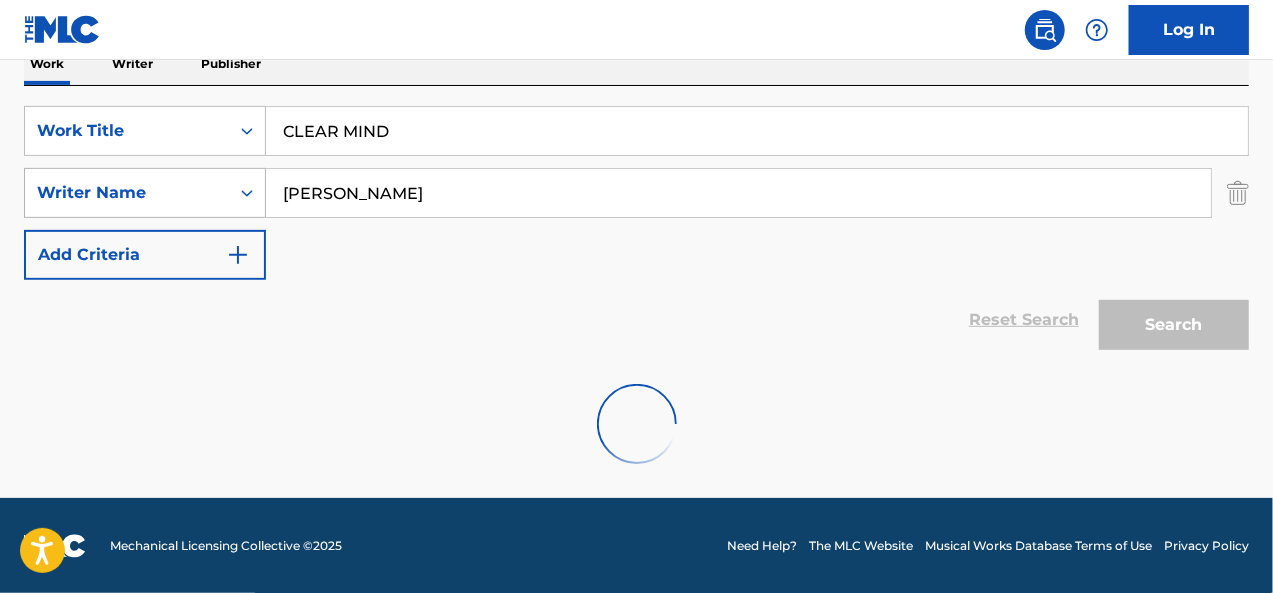 scroll, scrollTop: 354, scrollLeft: 0, axis: vertical 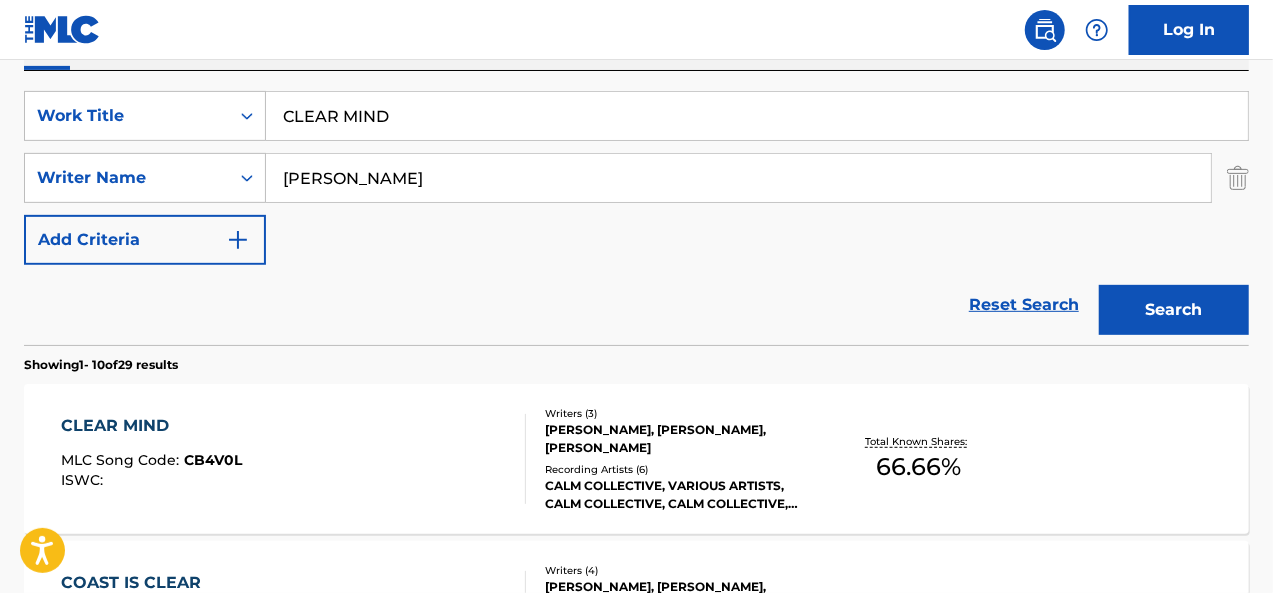 click on "CLEAR MIND MLC Song Code : CB4V0L ISWC :" at bounding box center [294, 459] 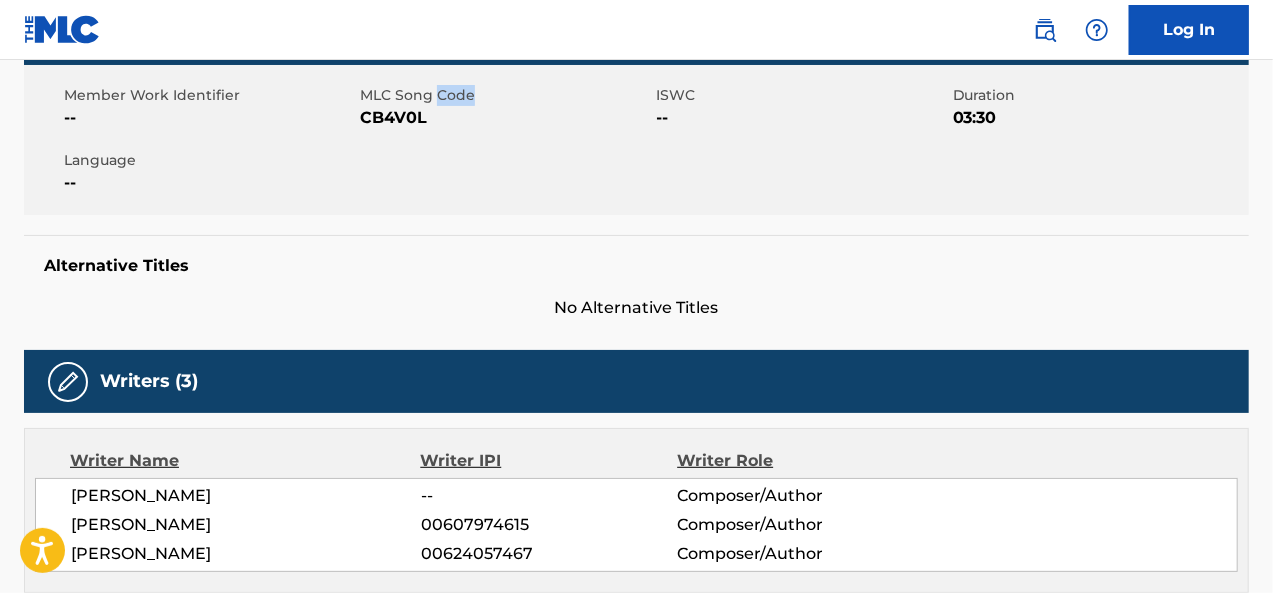 scroll, scrollTop: 0, scrollLeft: 0, axis: both 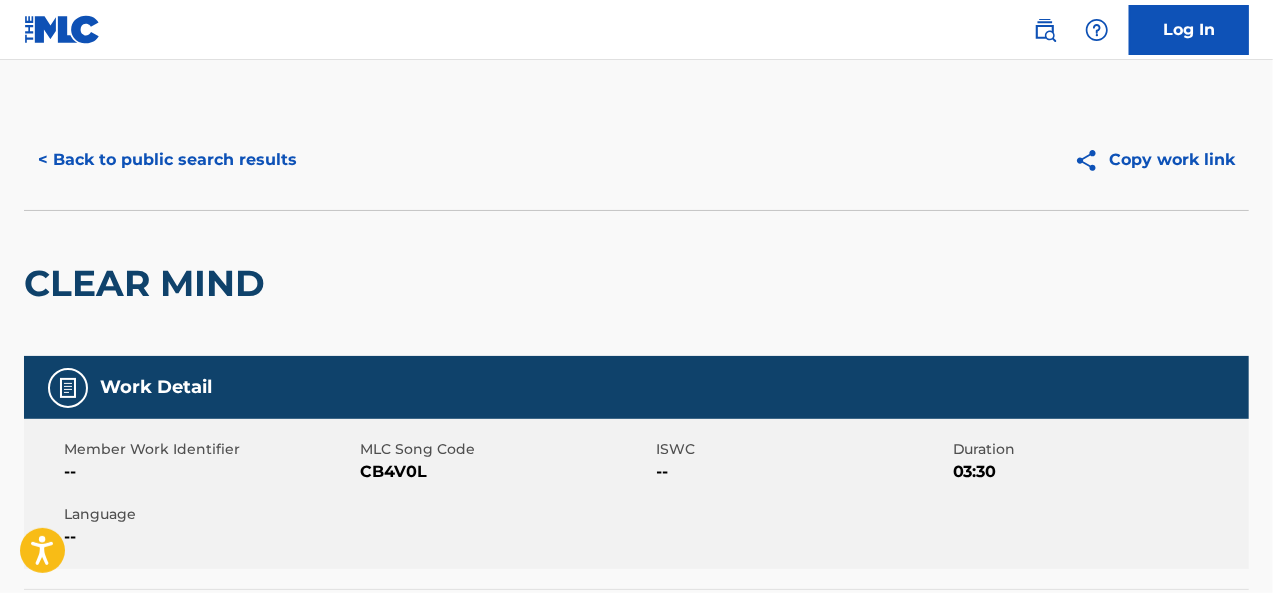 click on "Member Work Identifier -- MLC Song Code CB4V0L ISWC -- Duration 03:30 Language --" at bounding box center [636, 494] 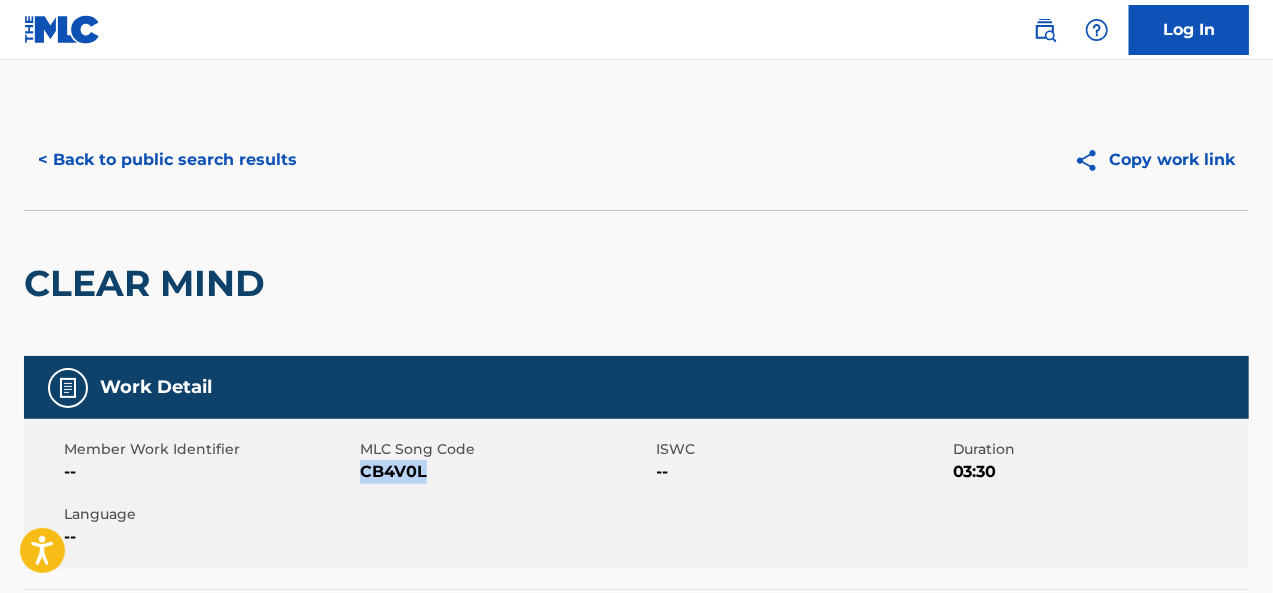 drag, startPoint x: 437, startPoint y: 480, endPoint x: 363, endPoint y: 483, distance: 74.06078 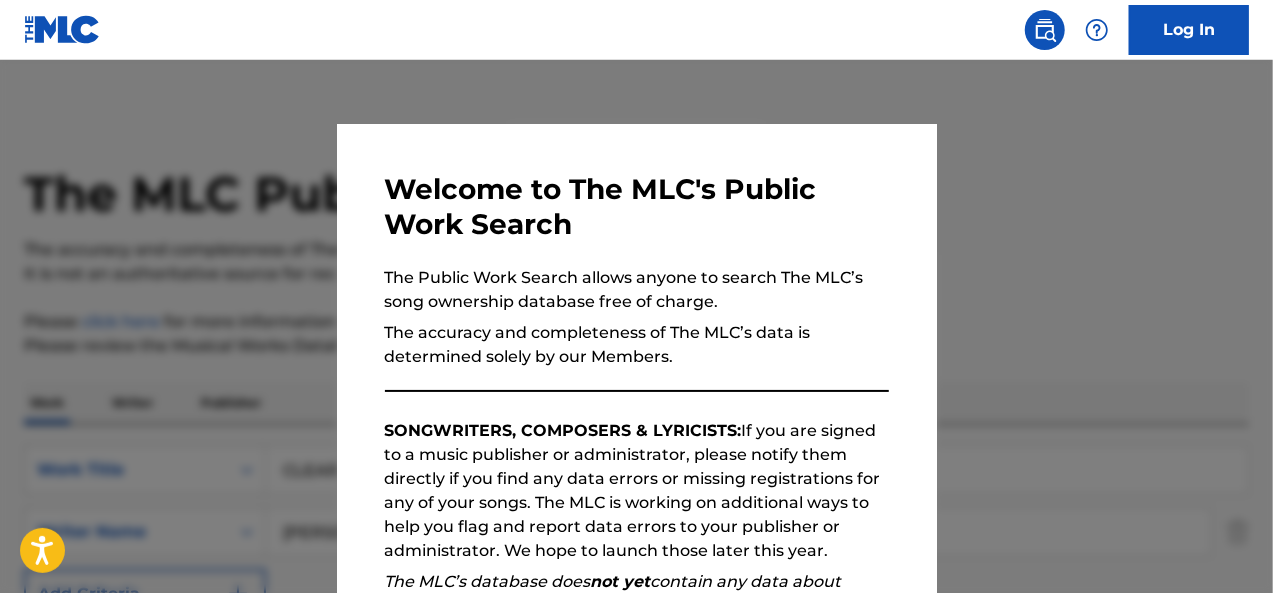 scroll, scrollTop: 354, scrollLeft: 0, axis: vertical 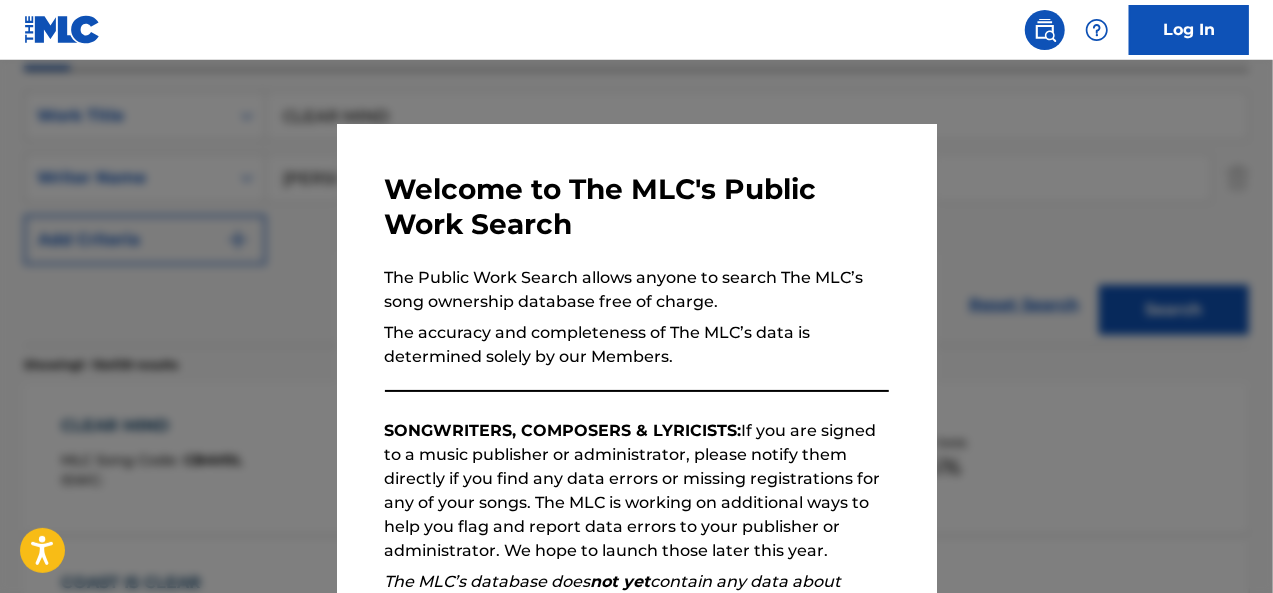 click at bounding box center (636, 356) 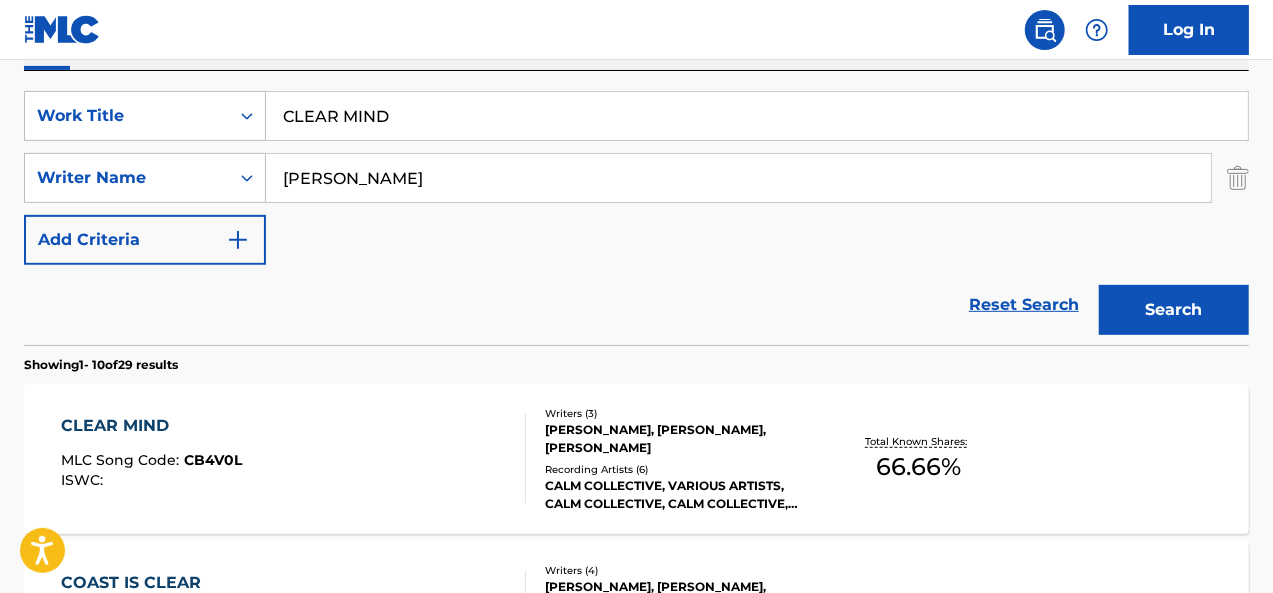 drag, startPoint x: 349, startPoint y: 115, endPoint x: 538, endPoint y: 89, distance: 190.77998 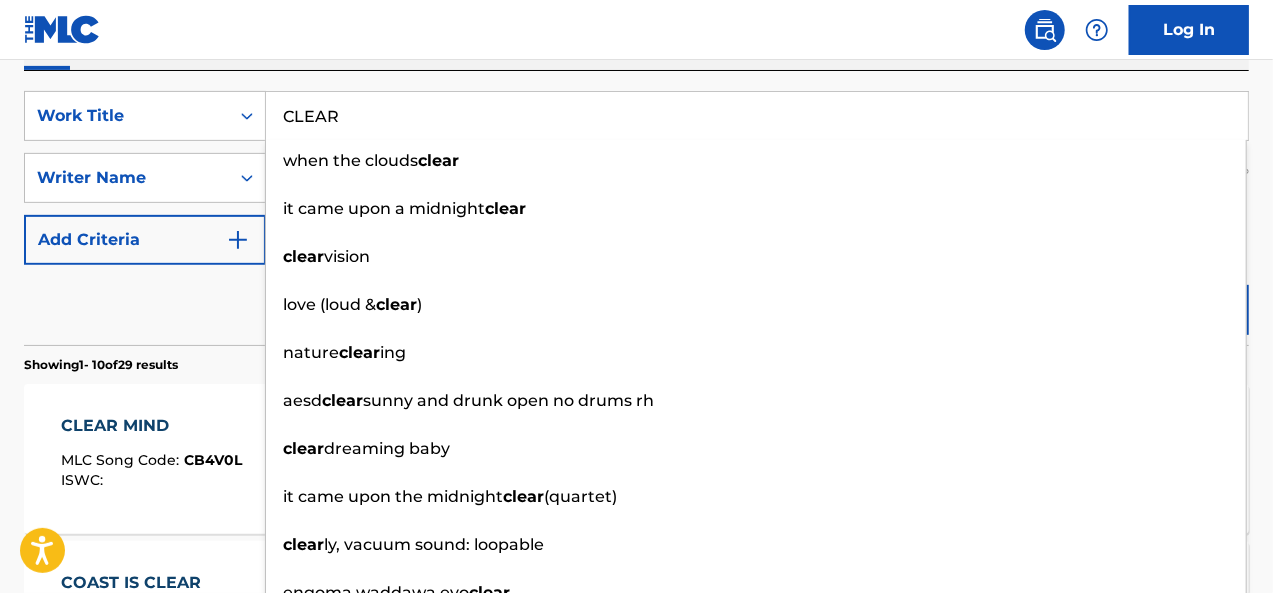 type on "CLEAR" 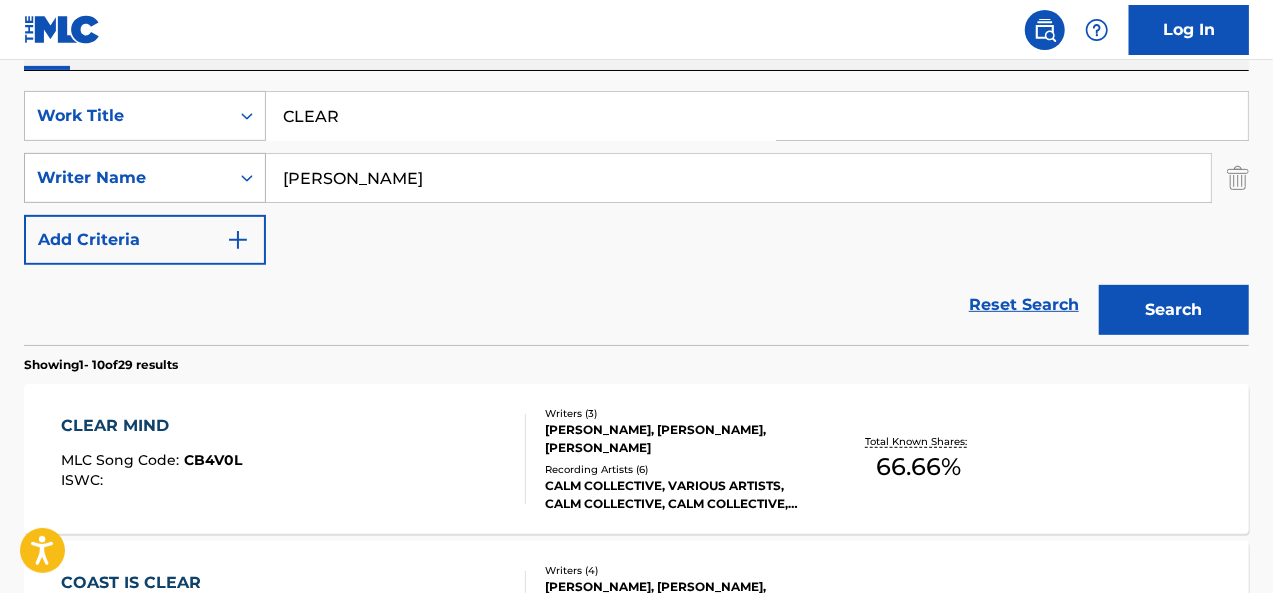 drag, startPoint x: 377, startPoint y: 181, endPoint x: 217, endPoint y: 167, distance: 160.61133 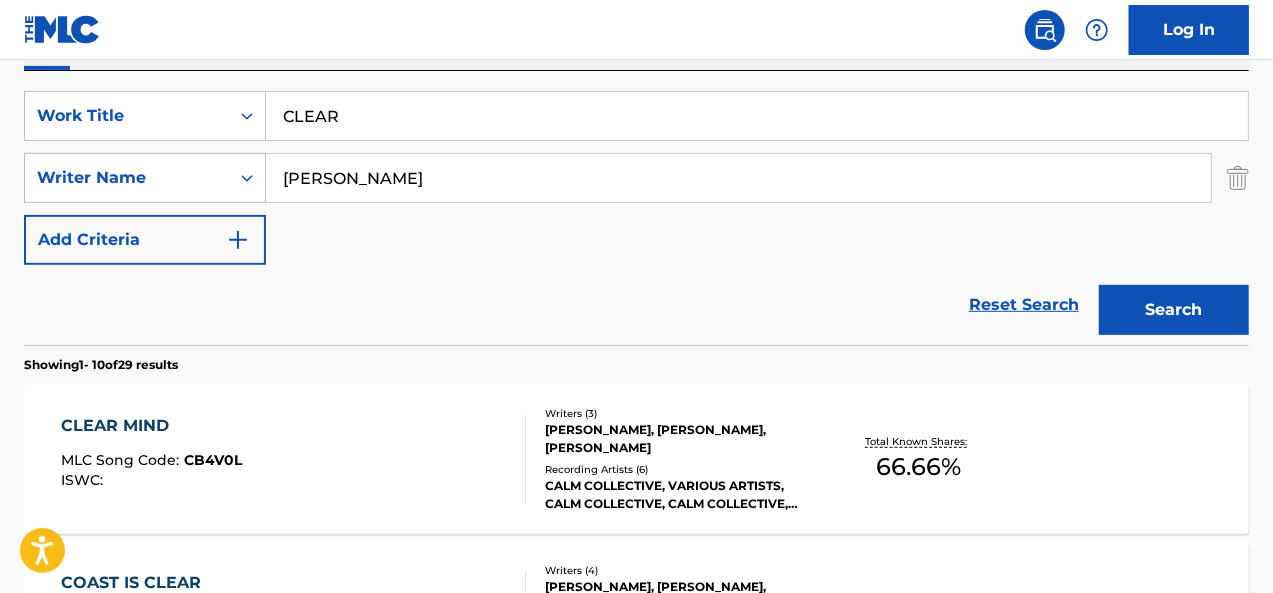 type on "HARVEY" 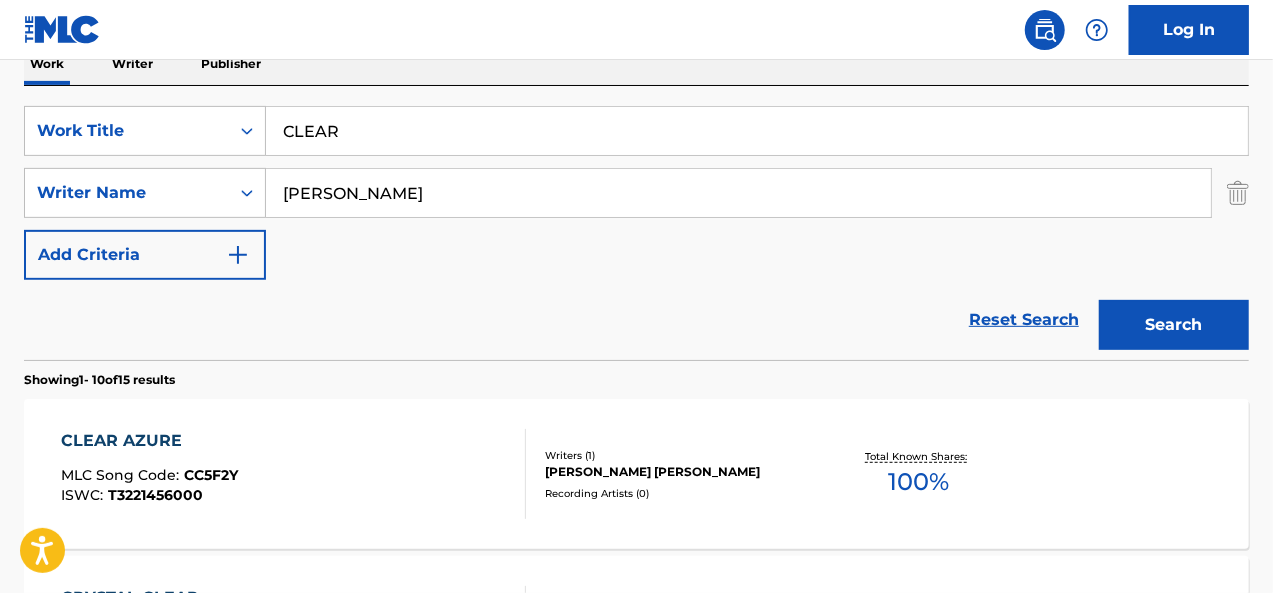 scroll, scrollTop: 354, scrollLeft: 0, axis: vertical 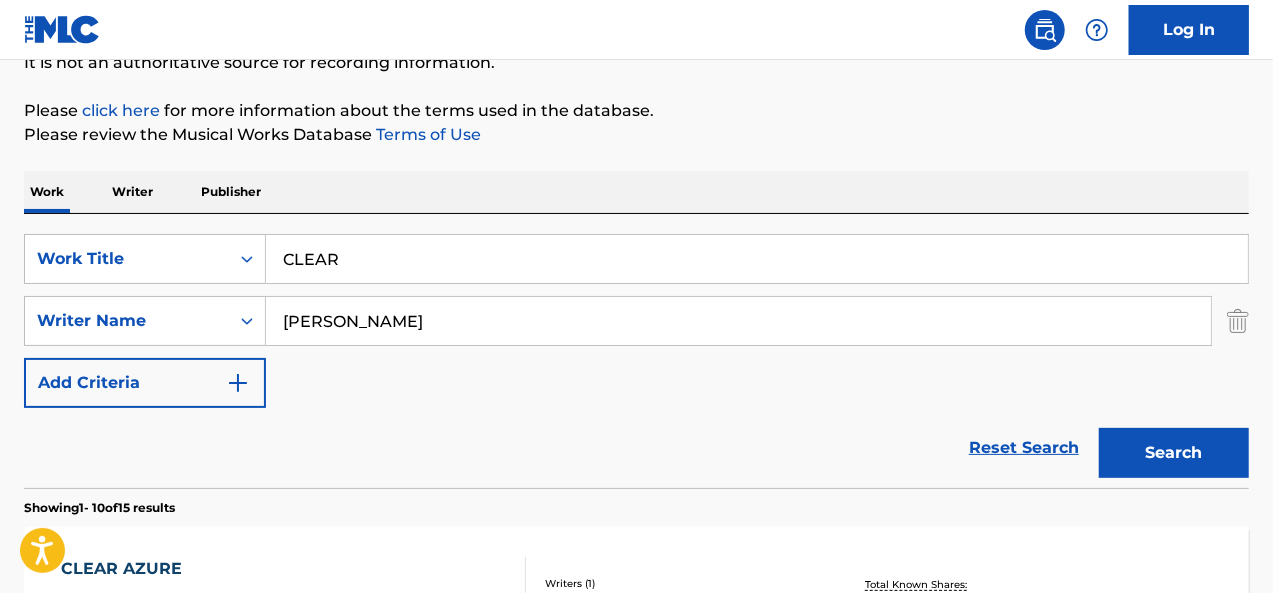 click on "CLEAR" at bounding box center (757, 259) 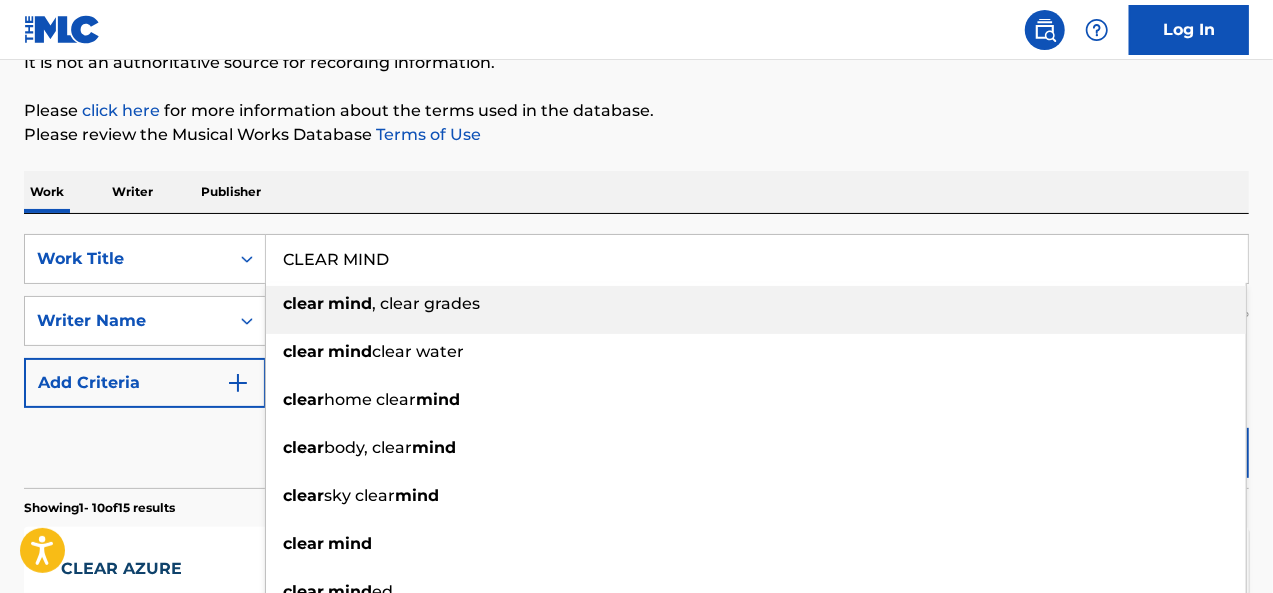 type on "CLEAR MIND" 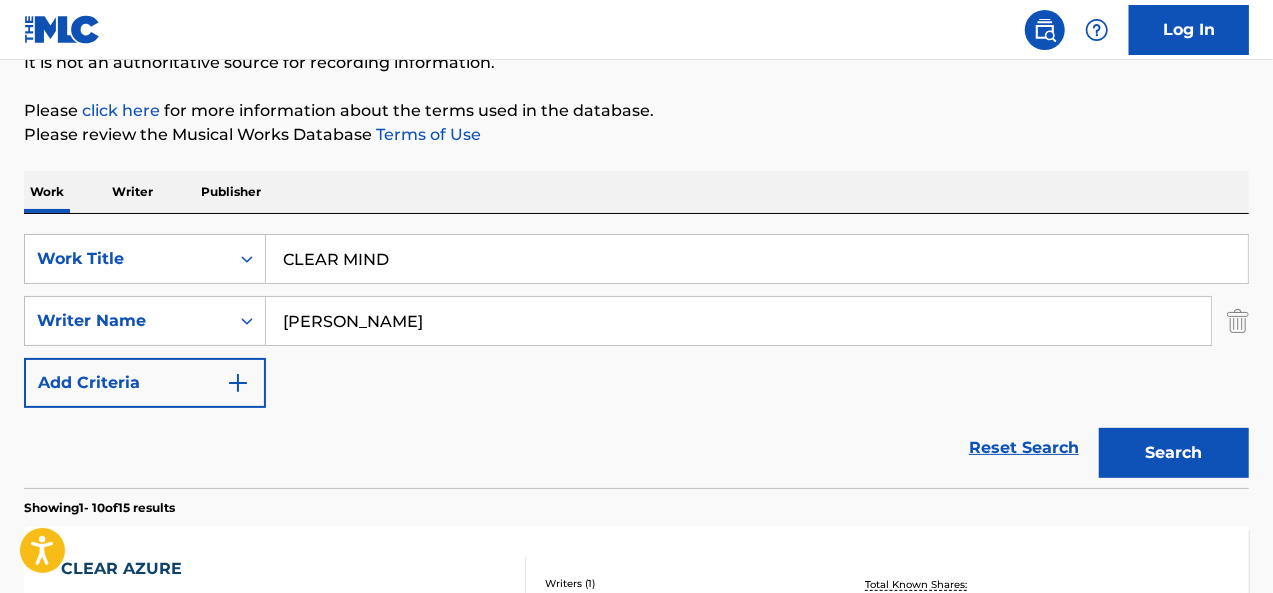 click on "HARVEY" at bounding box center [738, 321] 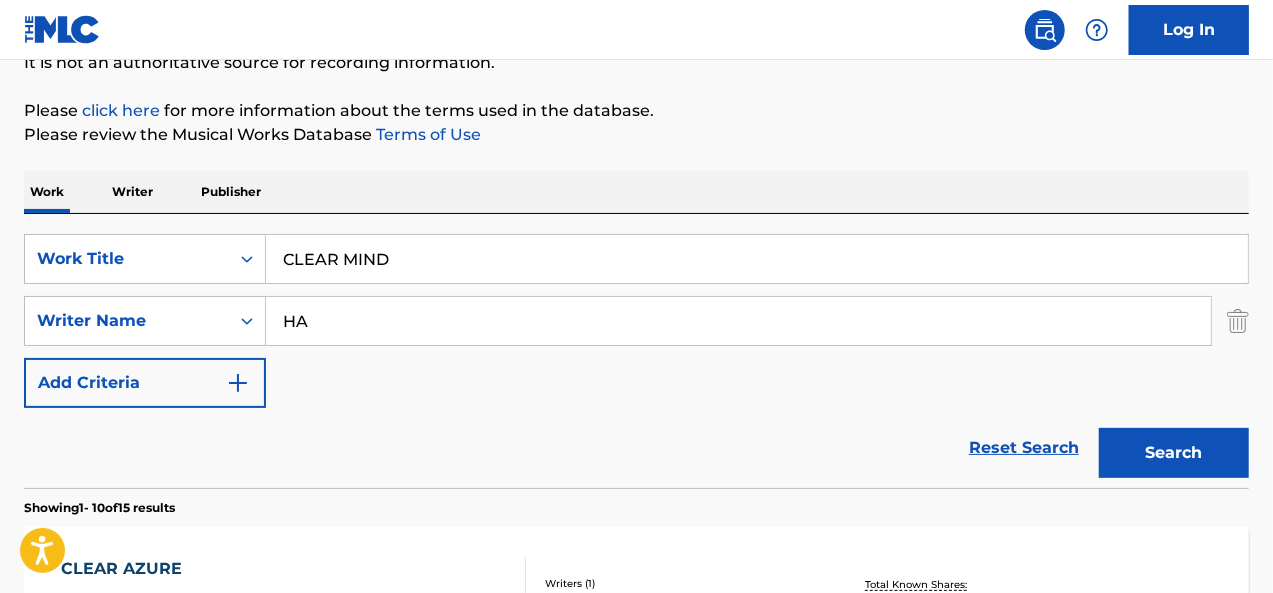 type on "H" 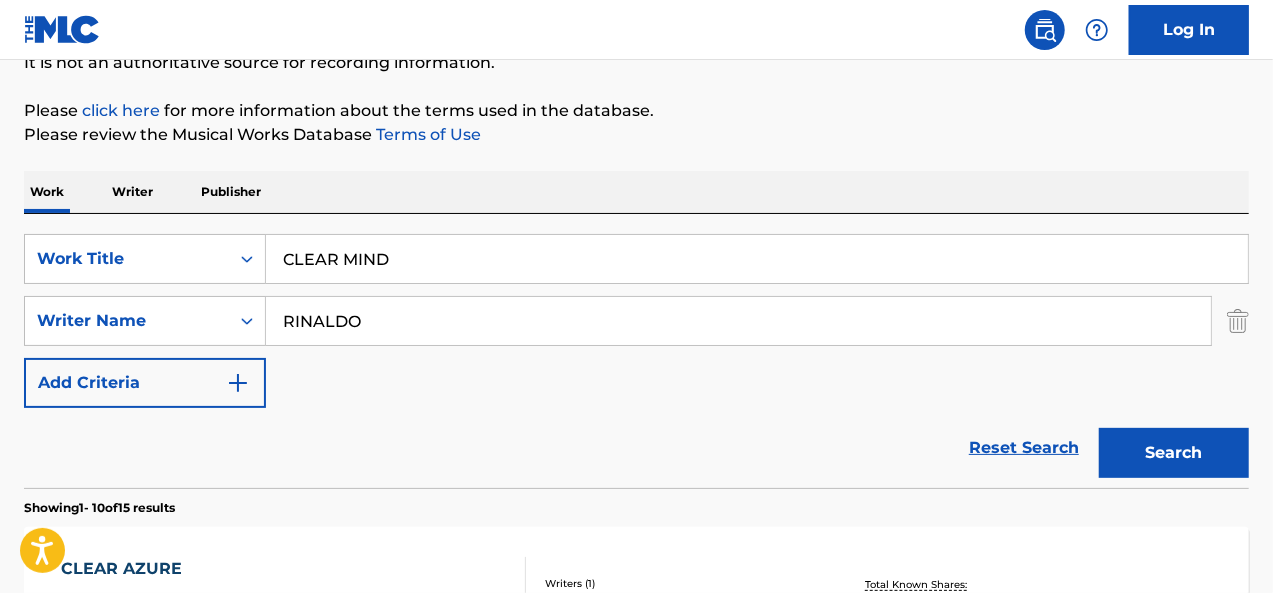 type on "RINALDO" 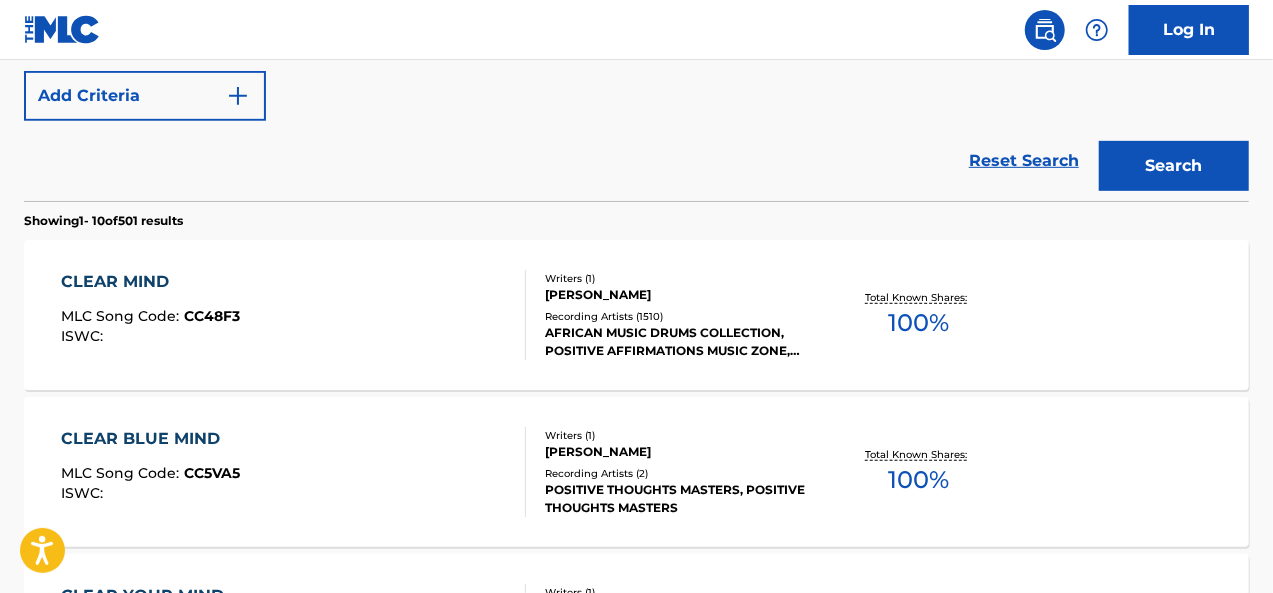 scroll, scrollTop: 507, scrollLeft: 0, axis: vertical 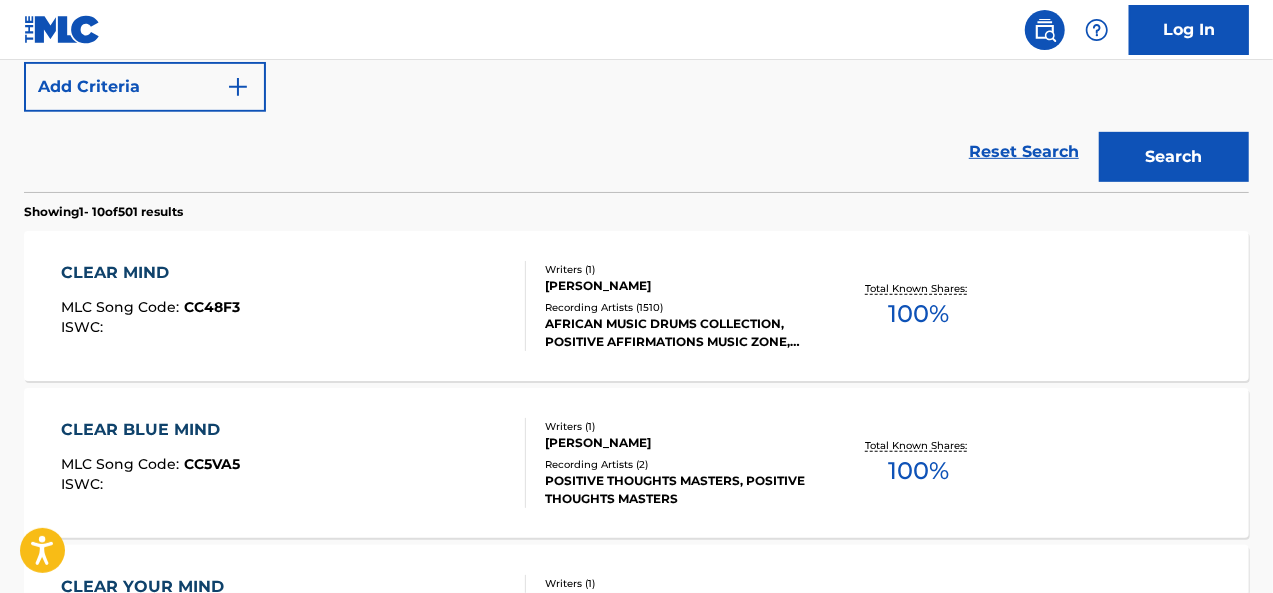 click on "CLEAR MIND MLC Song Code : CC48F3 ISWC :" at bounding box center (294, 306) 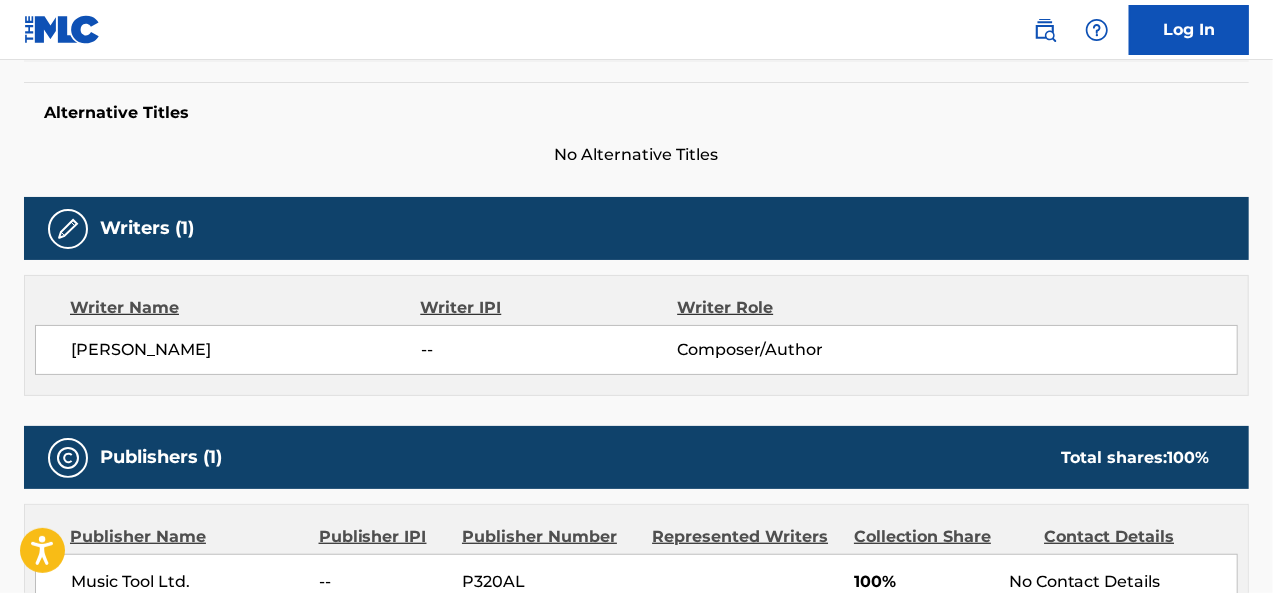 scroll, scrollTop: 0, scrollLeft: 0, axis: both 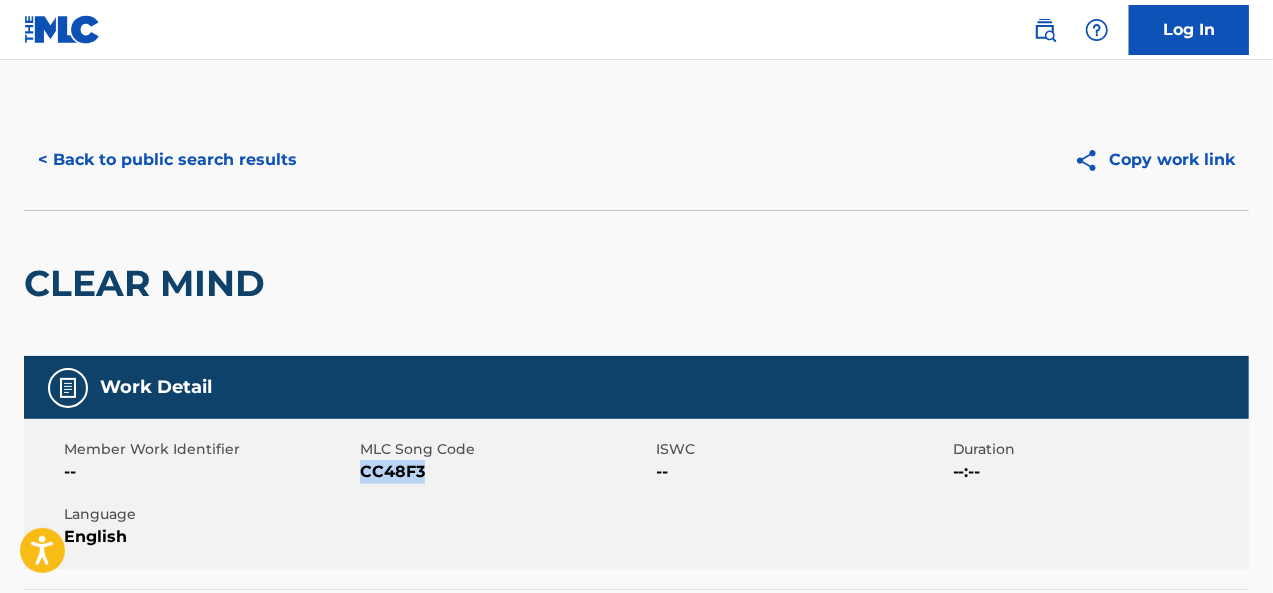 drag, startPoint x: 438, startPoint y: 475, endPoint x: 364, endPoint y: 469, distance: 74.24284 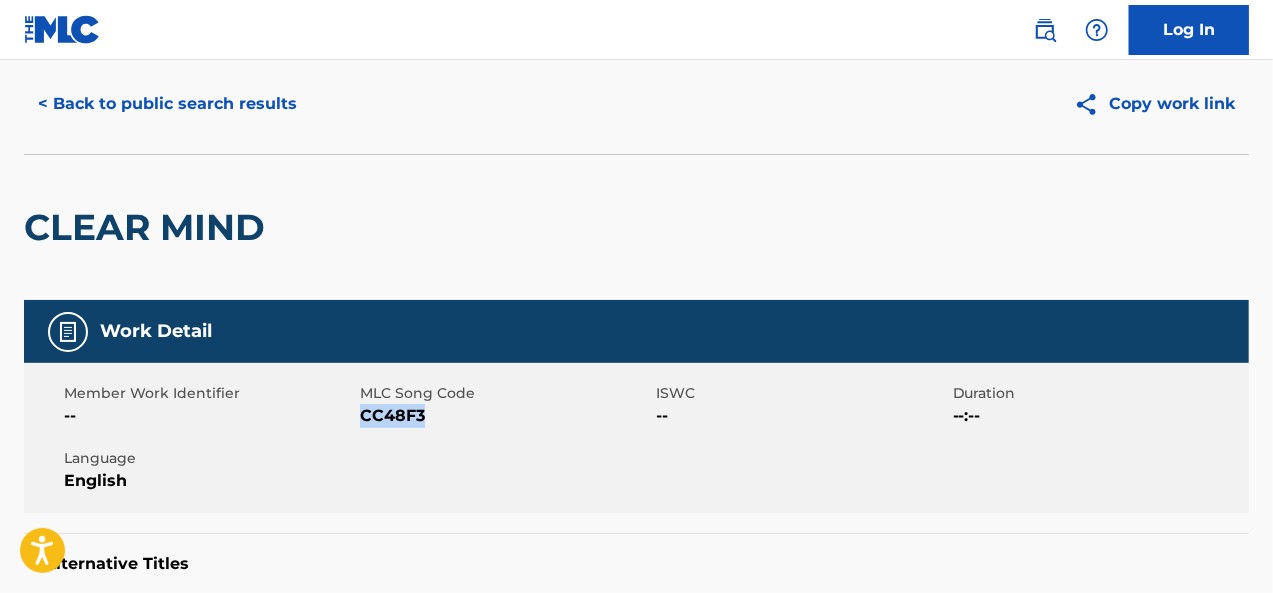 scroll, scrollTop: 0, scrollLeft: 0, axis: both 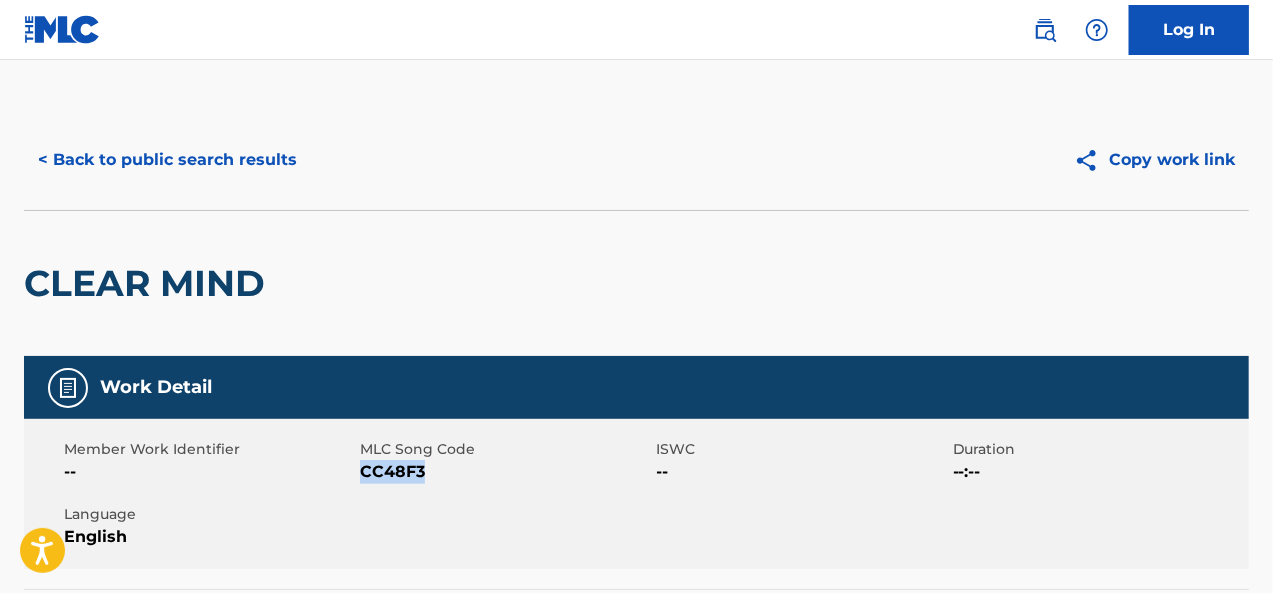 click on "< Back to public search results" at bounding box center (167, 160) 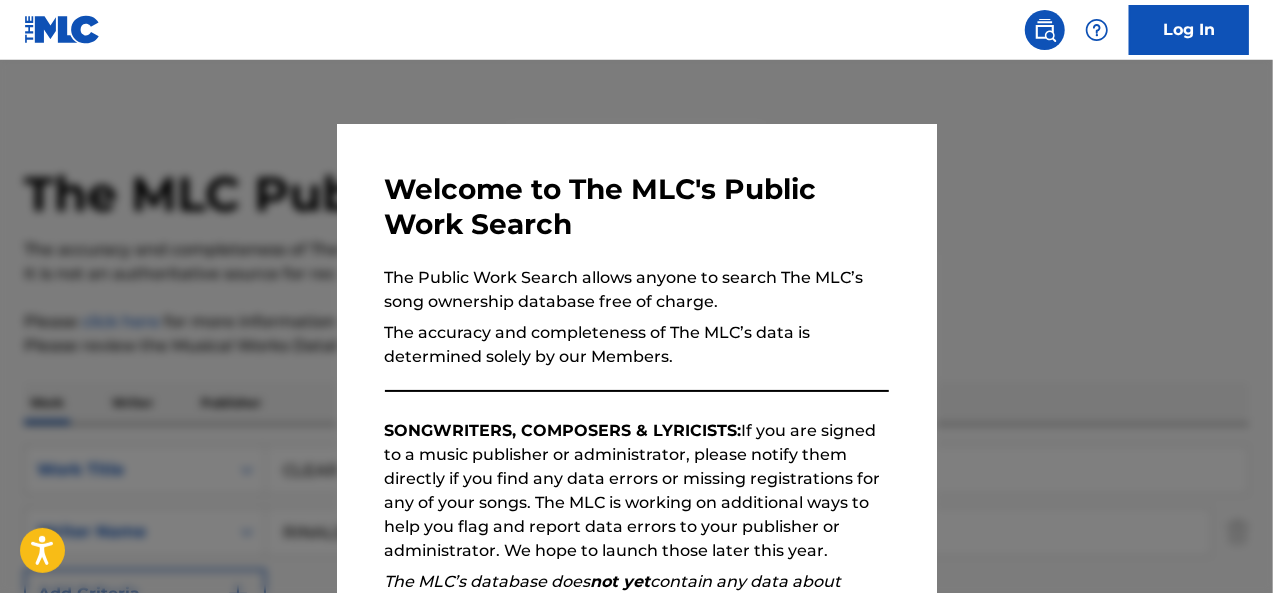 scroll, scrollTop: 621, scrollLeft: 0, axis: vertical 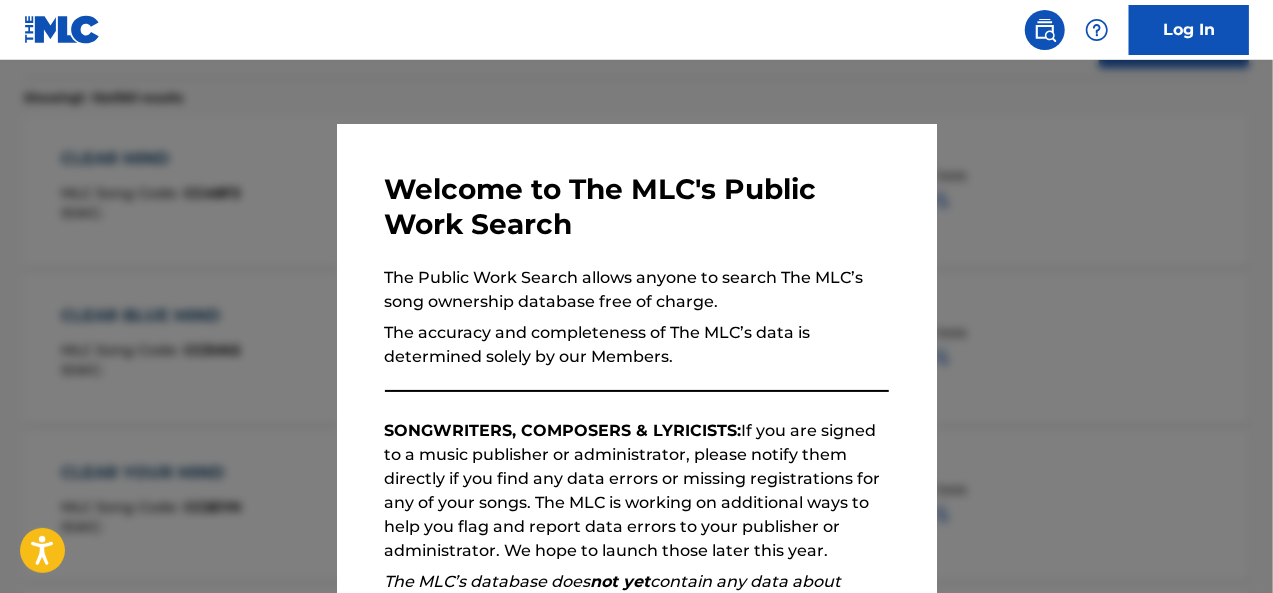 click at bounding box center (636, 356) 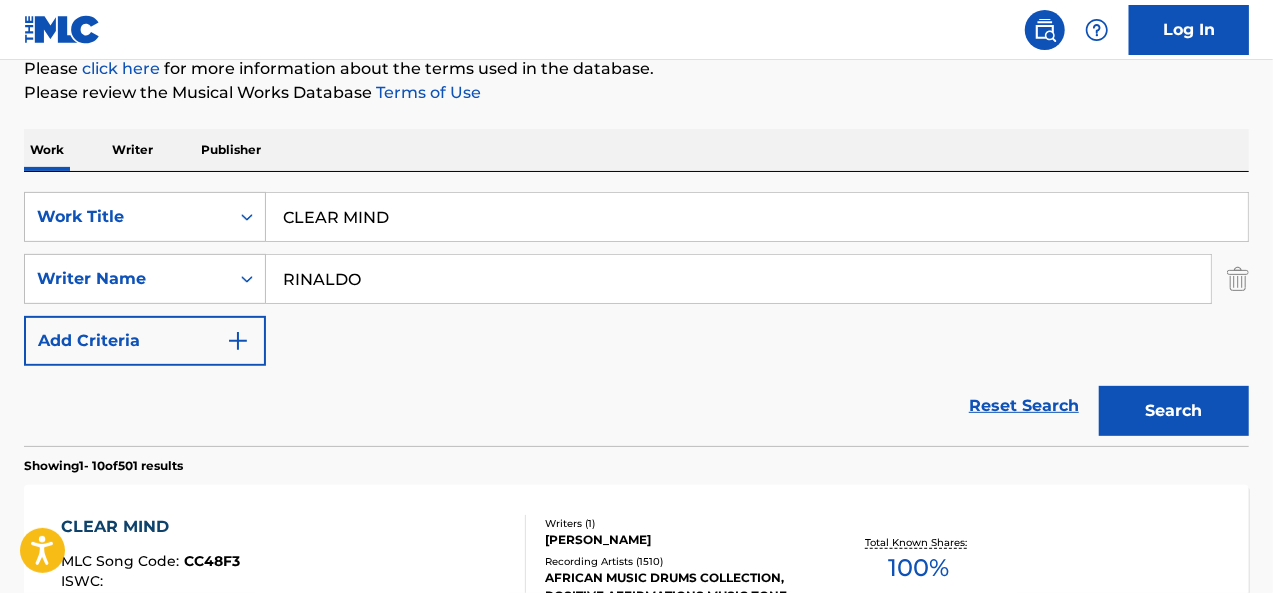 scroll, scrollTop: 245, scrollLeft: 0, axis: vertical 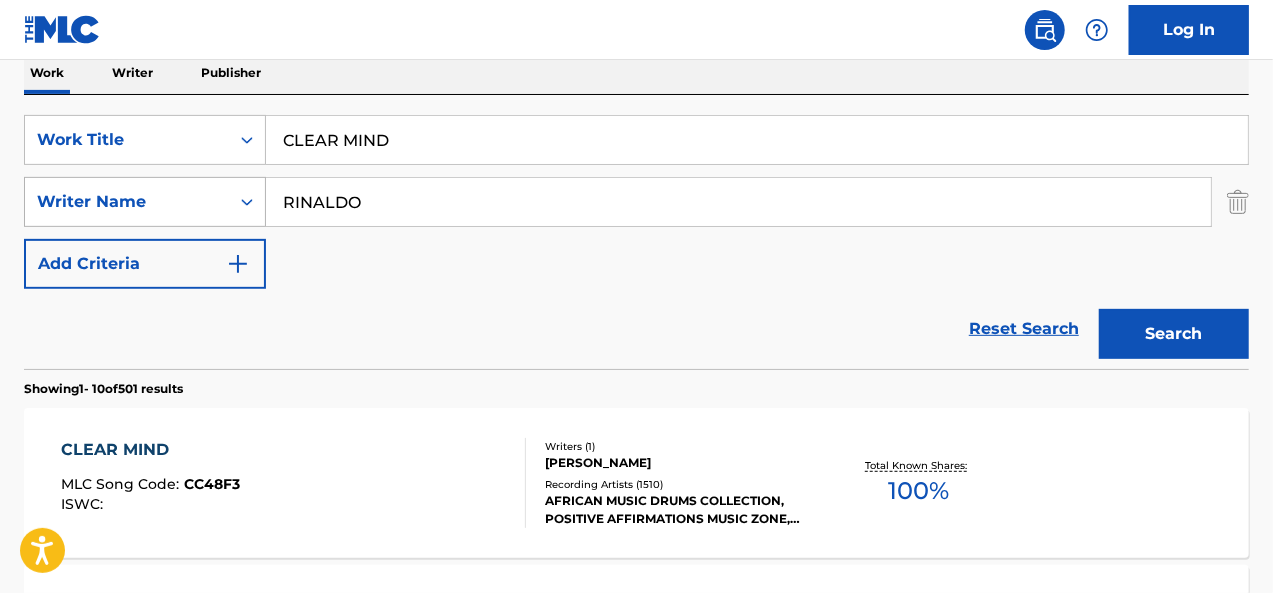 drag, startPoint x: 390, startPoint y: 208, endPoint x: 183, endPoint y: 198, distance: 207.24141 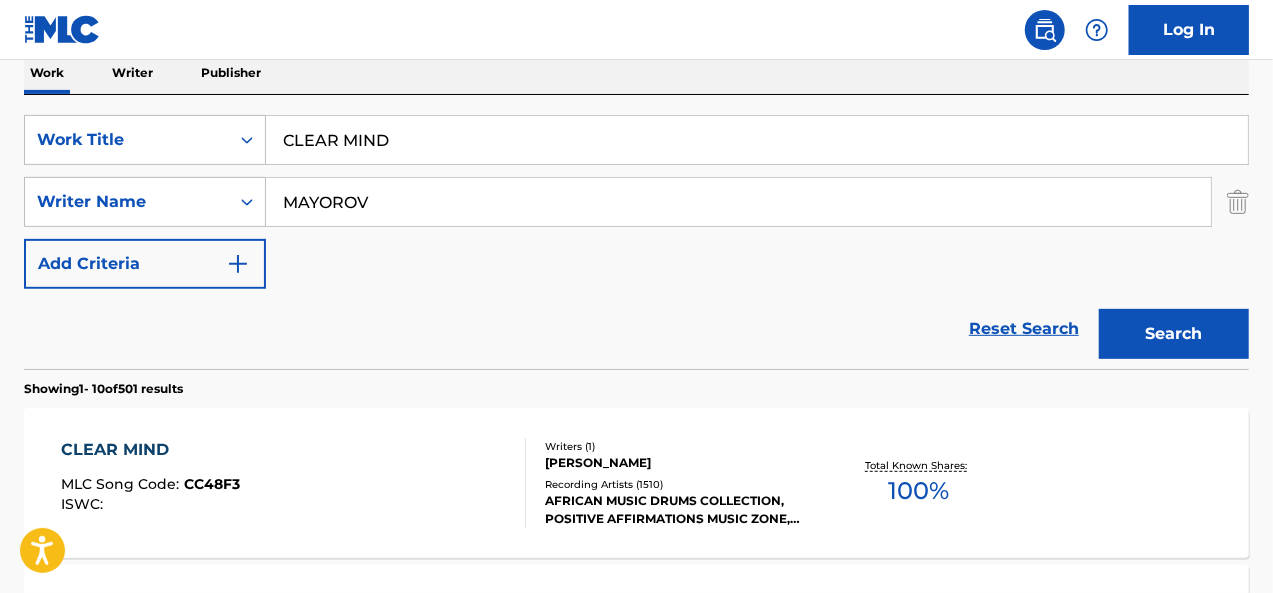 type on "MAYOROV" 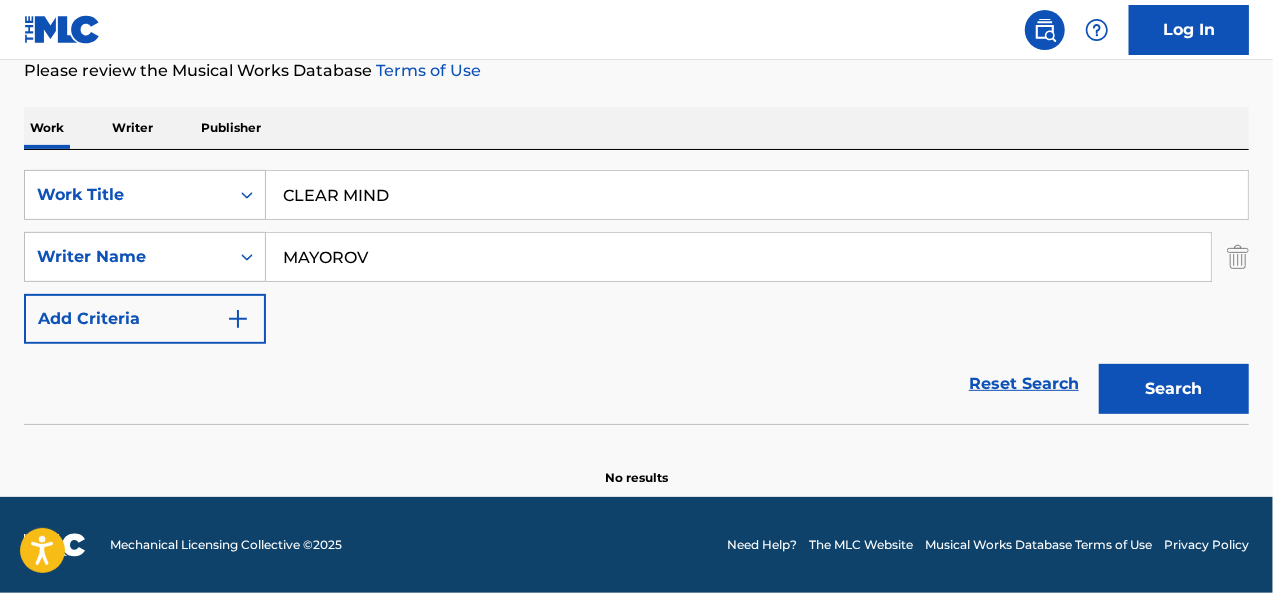 scroll, scrollTop: 274, scrollLeft: 0, axis: vertical 